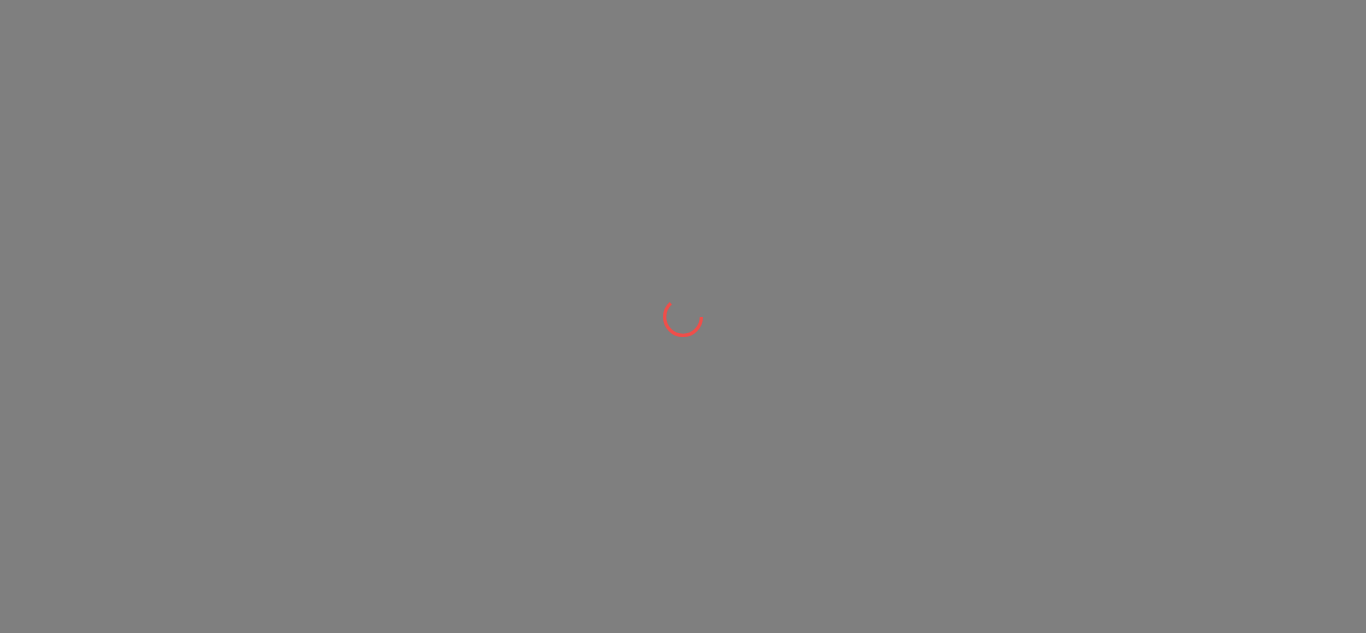 scroll, scrollTop: 0, scrollLeft: 0, axis: both 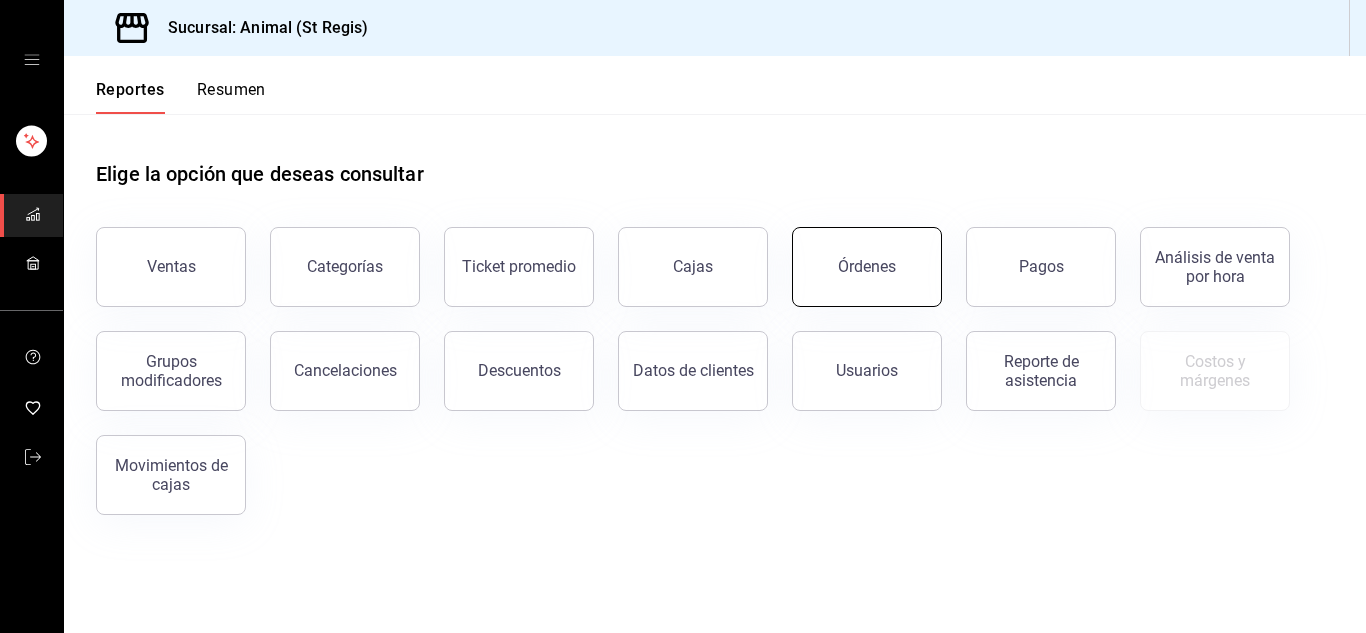 click on "Órdenes" at bounding box center [867, 267] 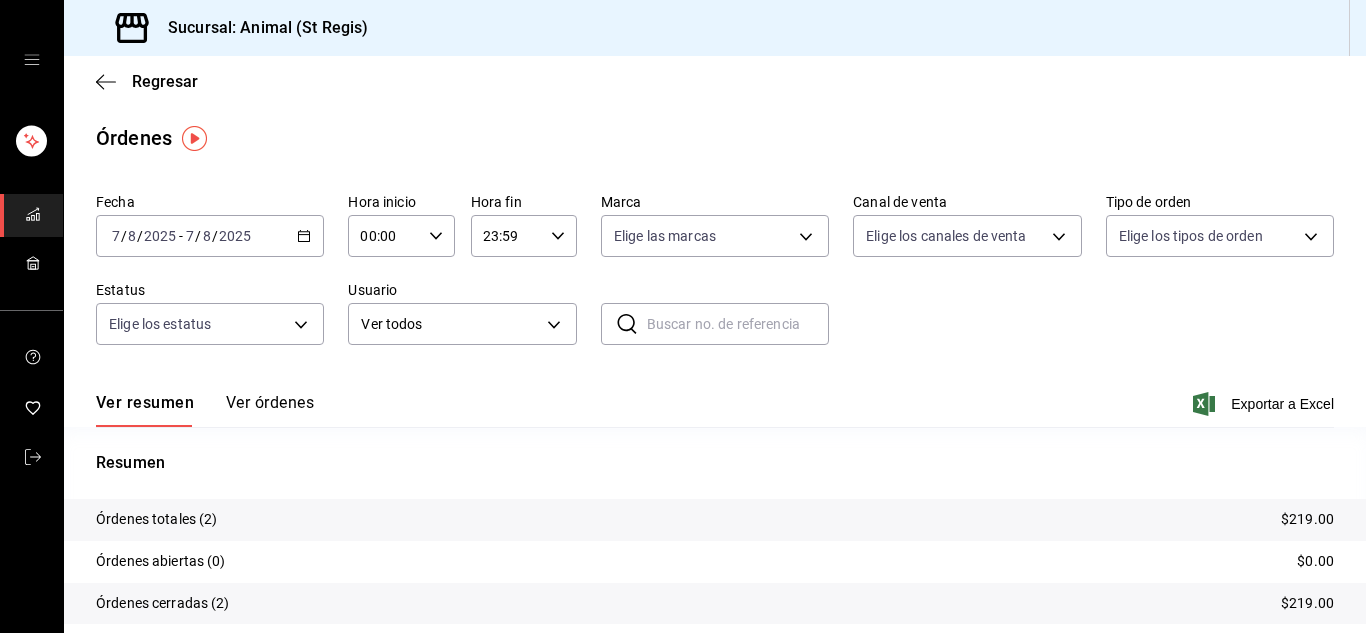 click 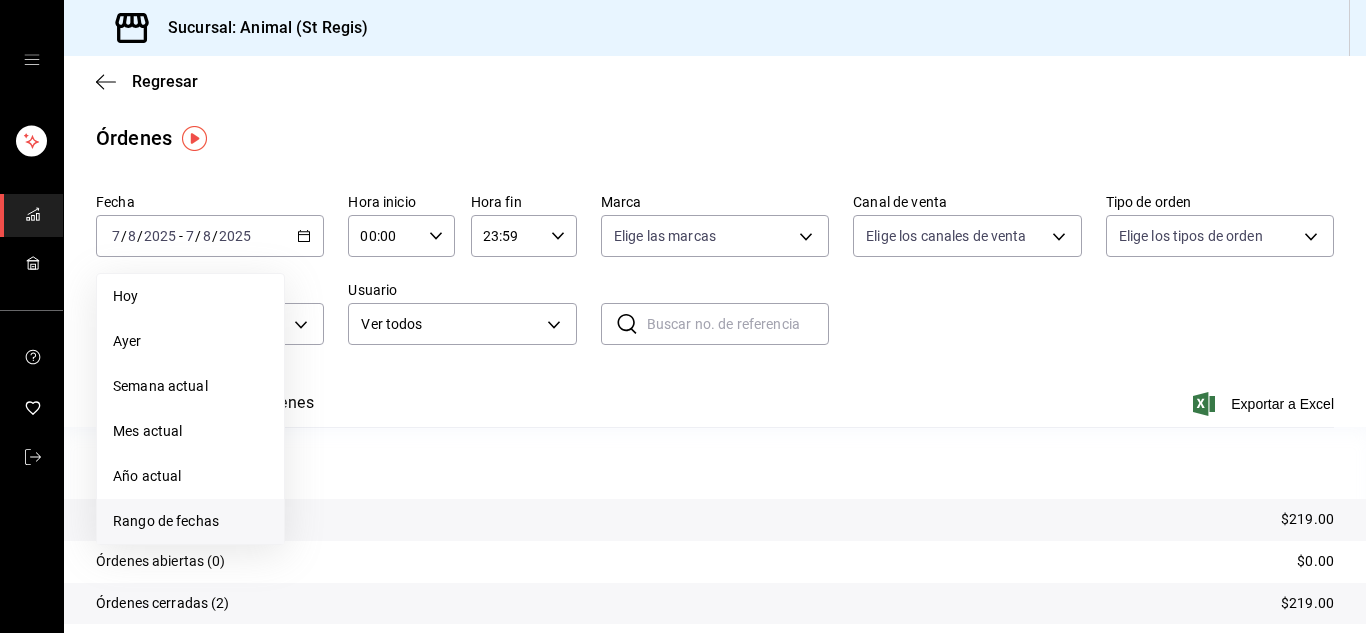 click on "Rango de fechas" at bounding box center (190, 521) 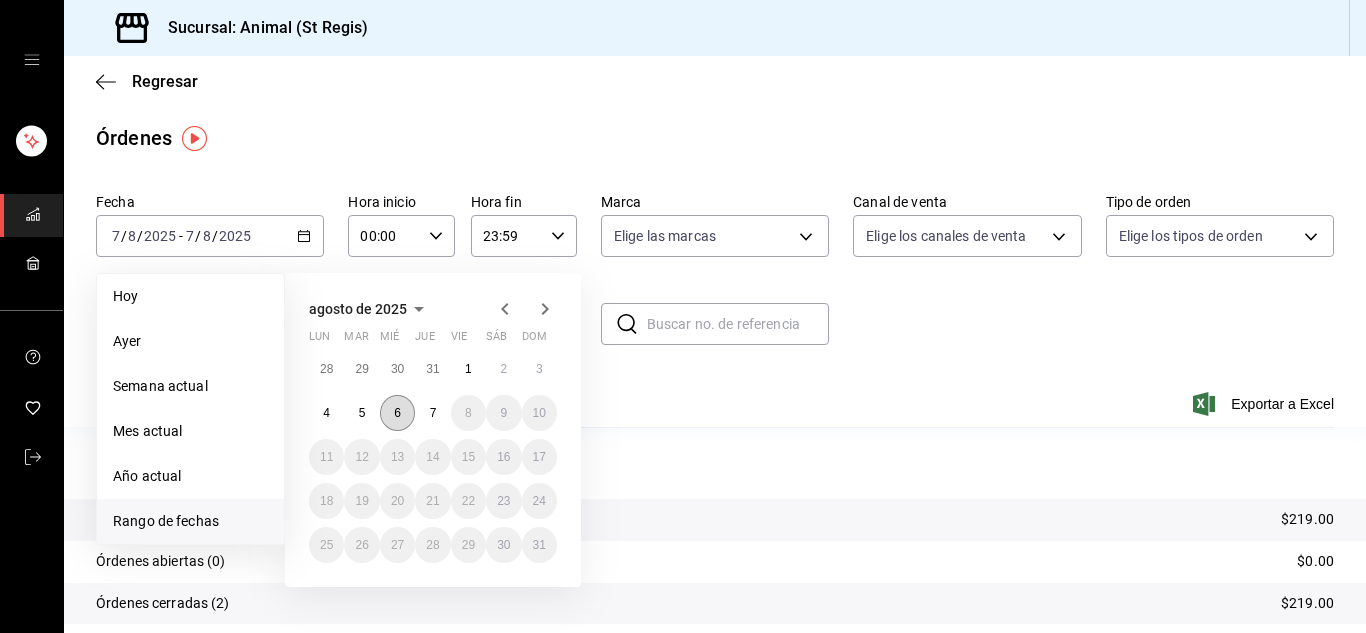 click on "6" at bounding box center (397, 413) 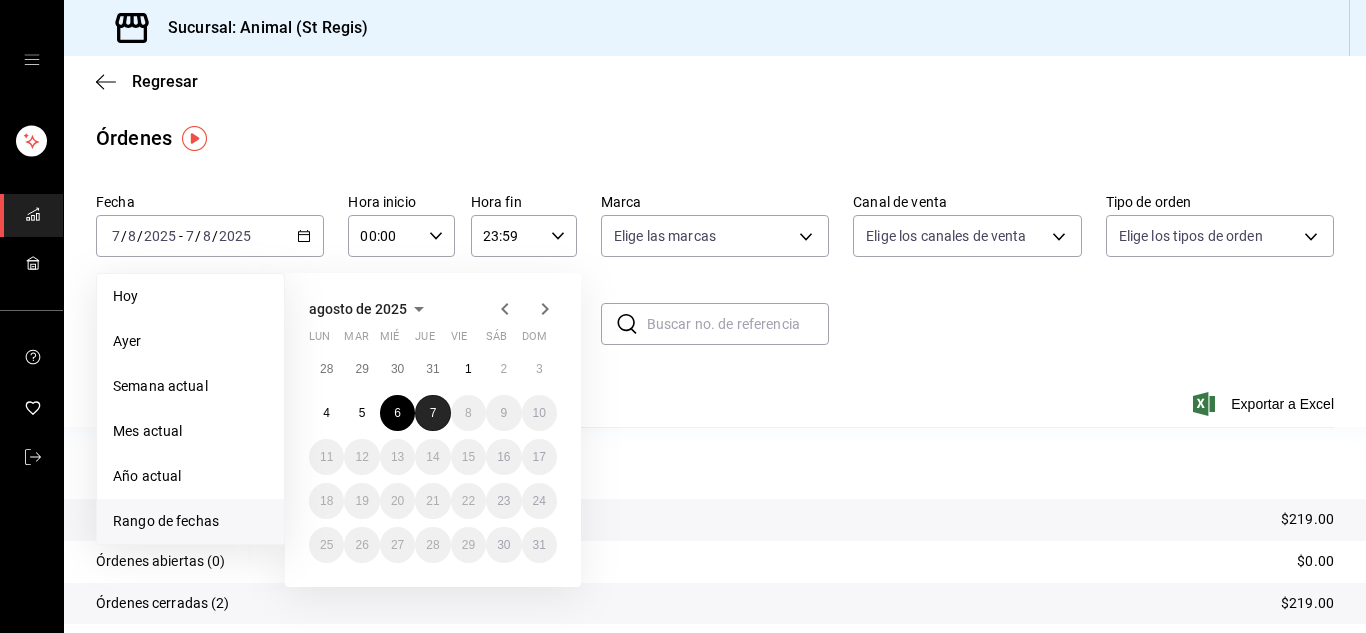 click on "7" at bounding box center [433, 413] 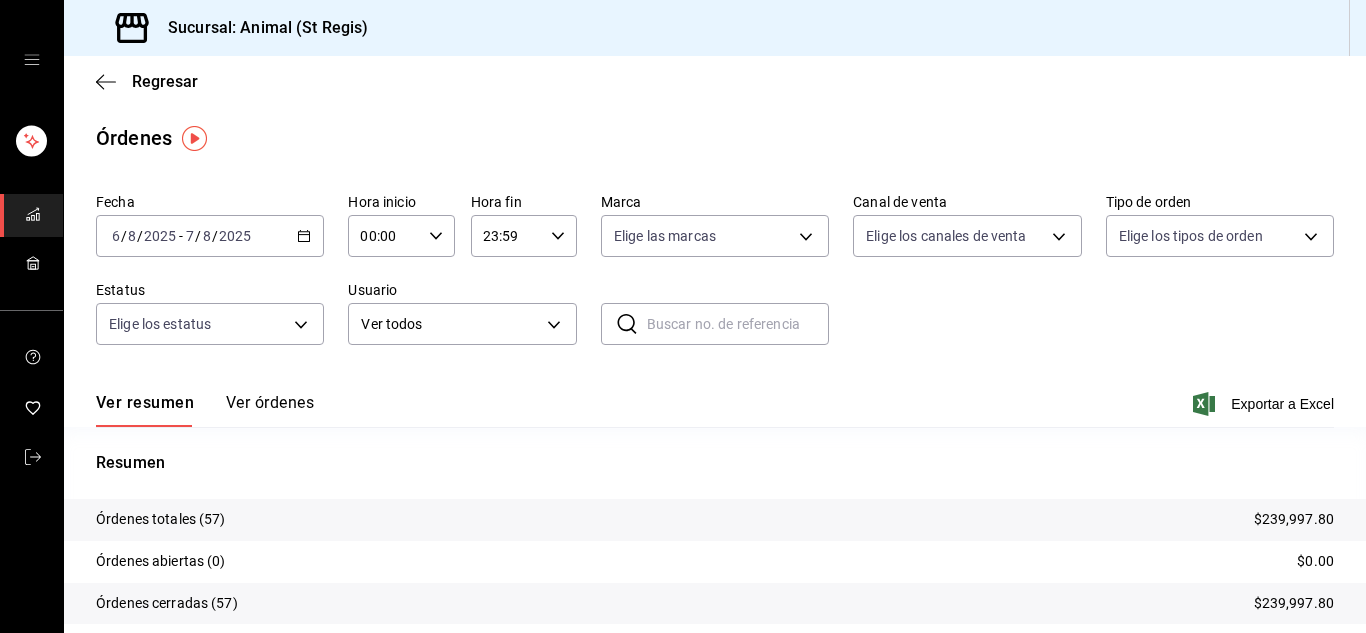 click 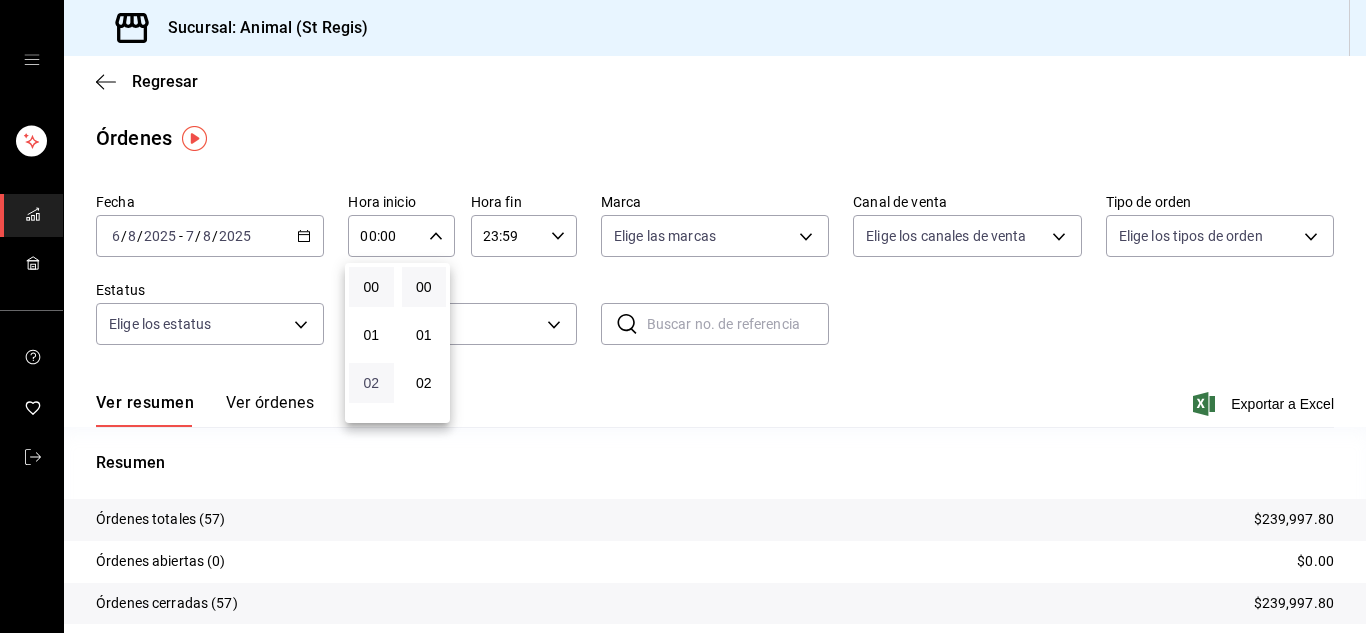 click on "02" at bounding box center [371, 383] 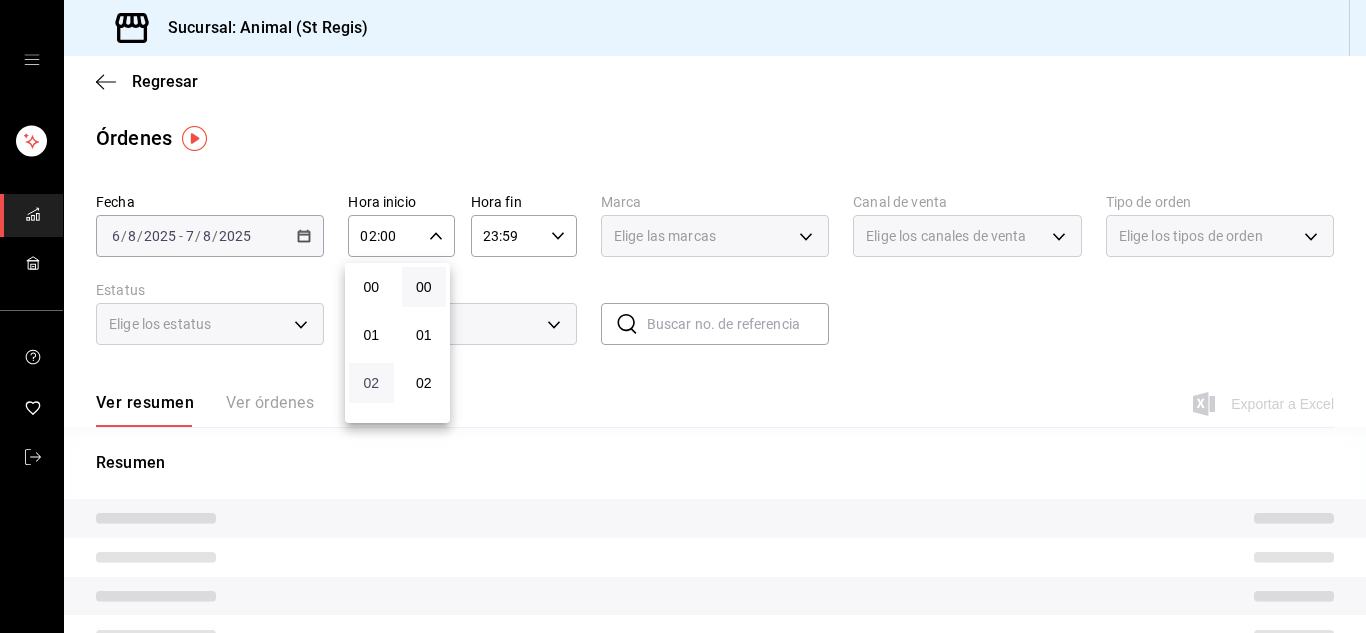 type 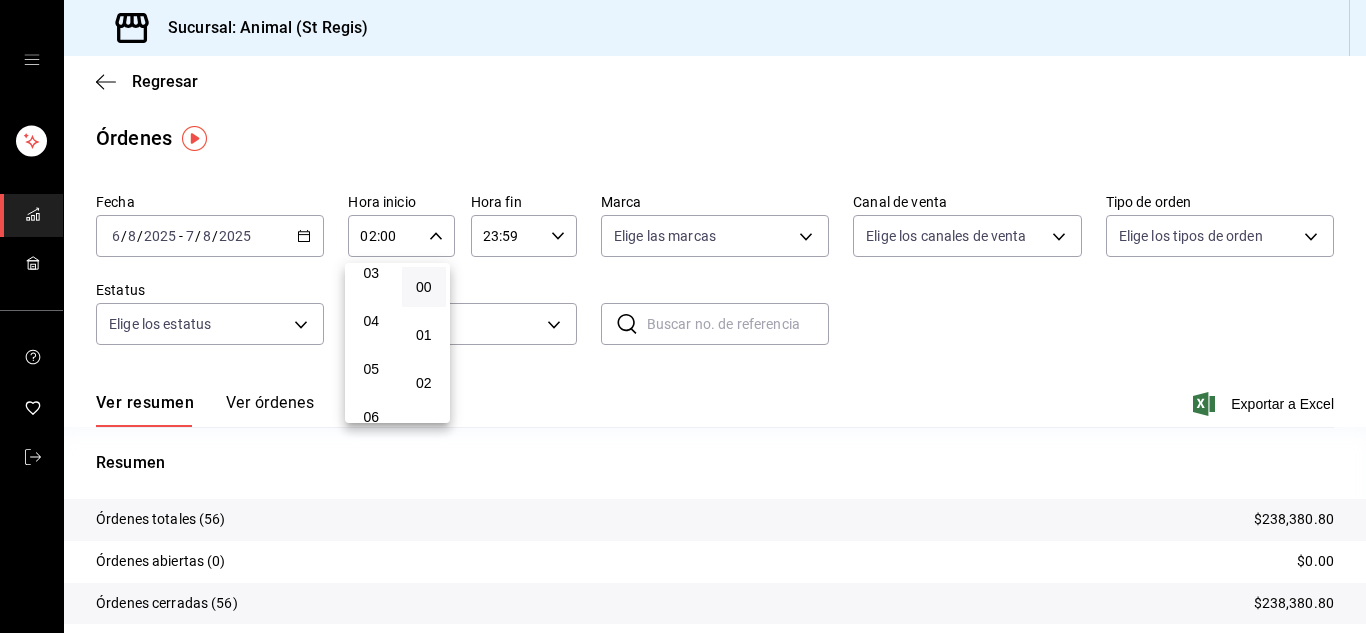 scroll, scrollTop: 160, scrollLeft: 0, axis: vertical 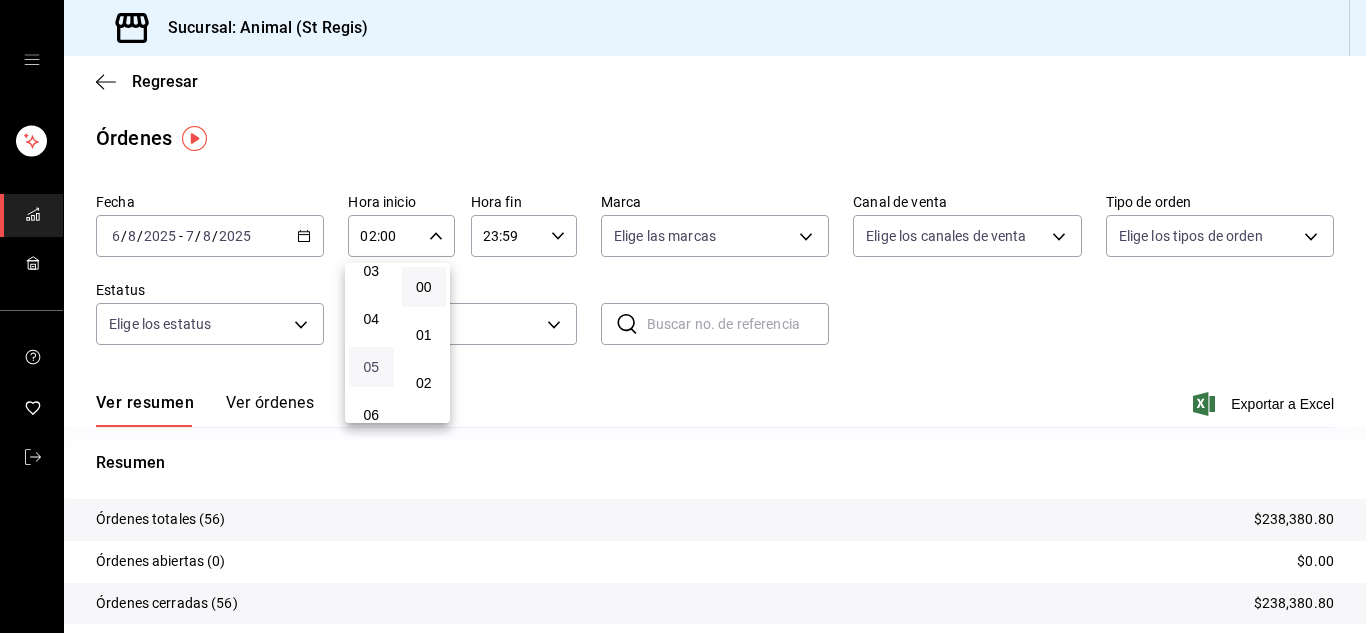 click on "05" at bounding box center (371, 367) 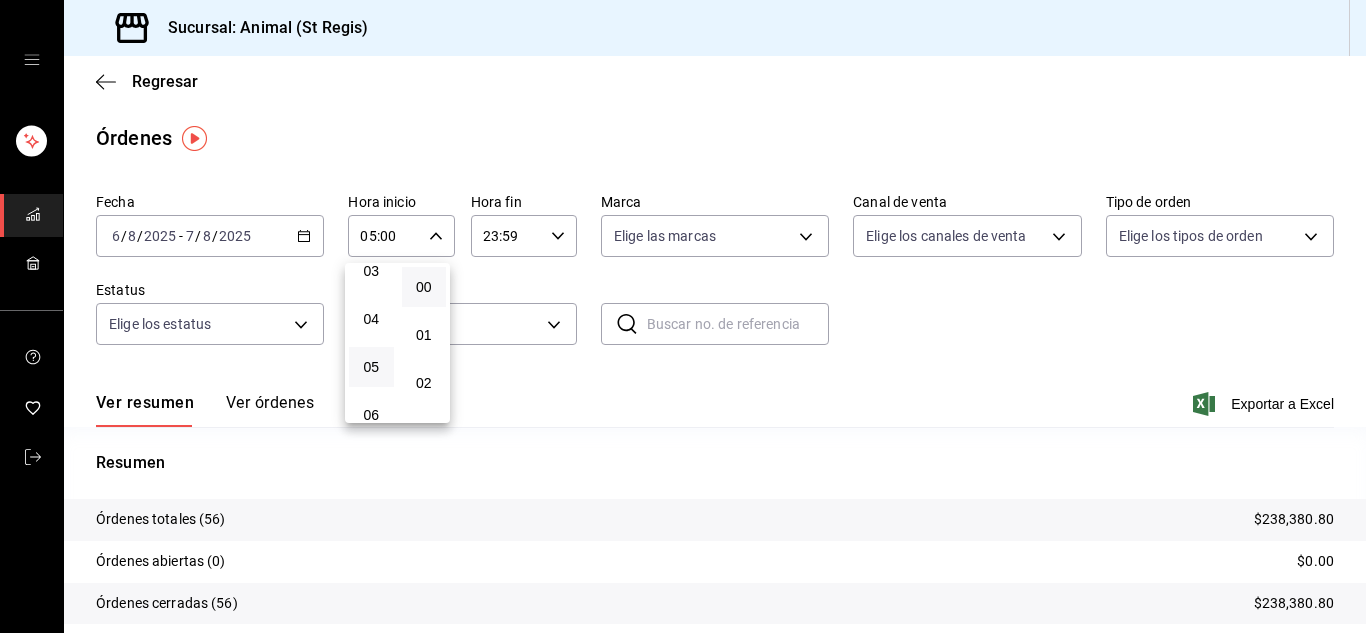 click at bounding box center [683, 316] 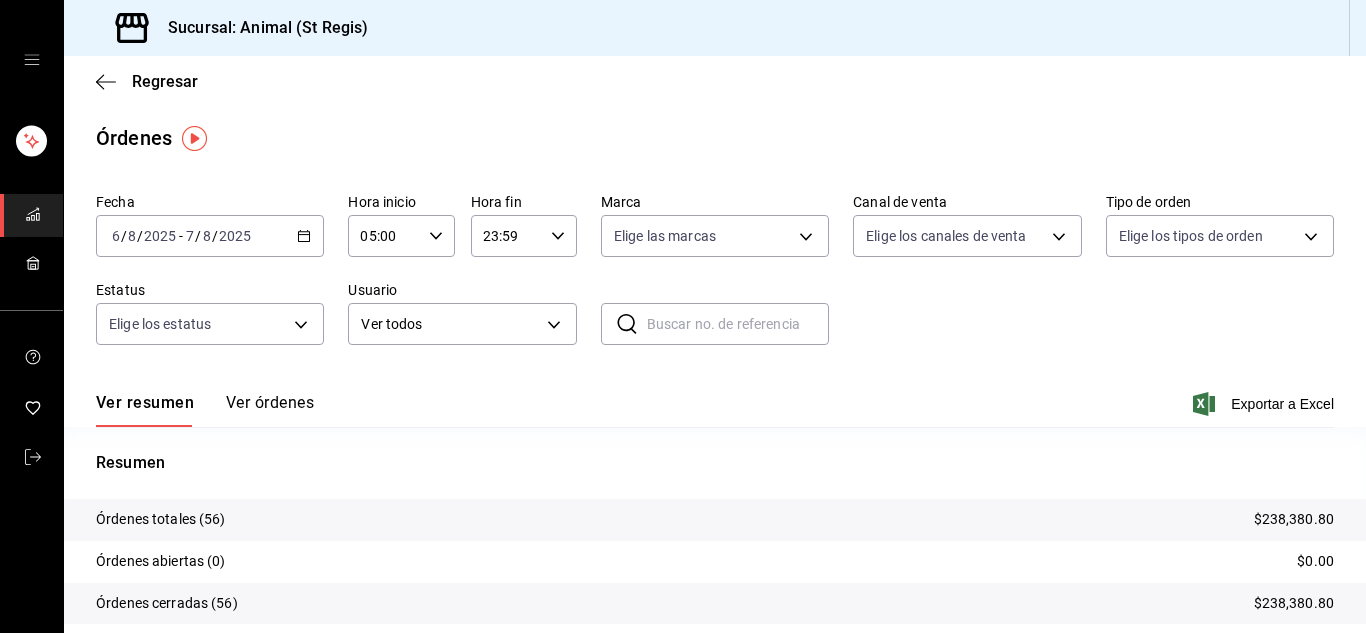 click 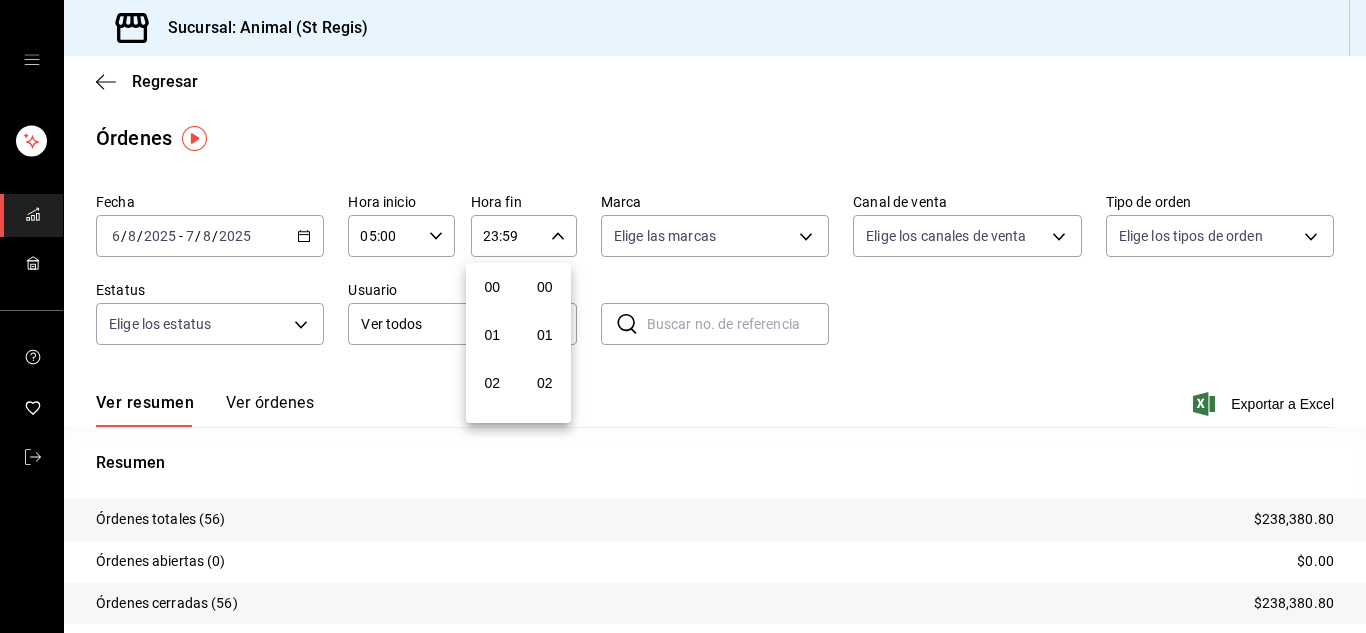scroll, scrollTop: 992, scrollLeft: 0, axis: vertical 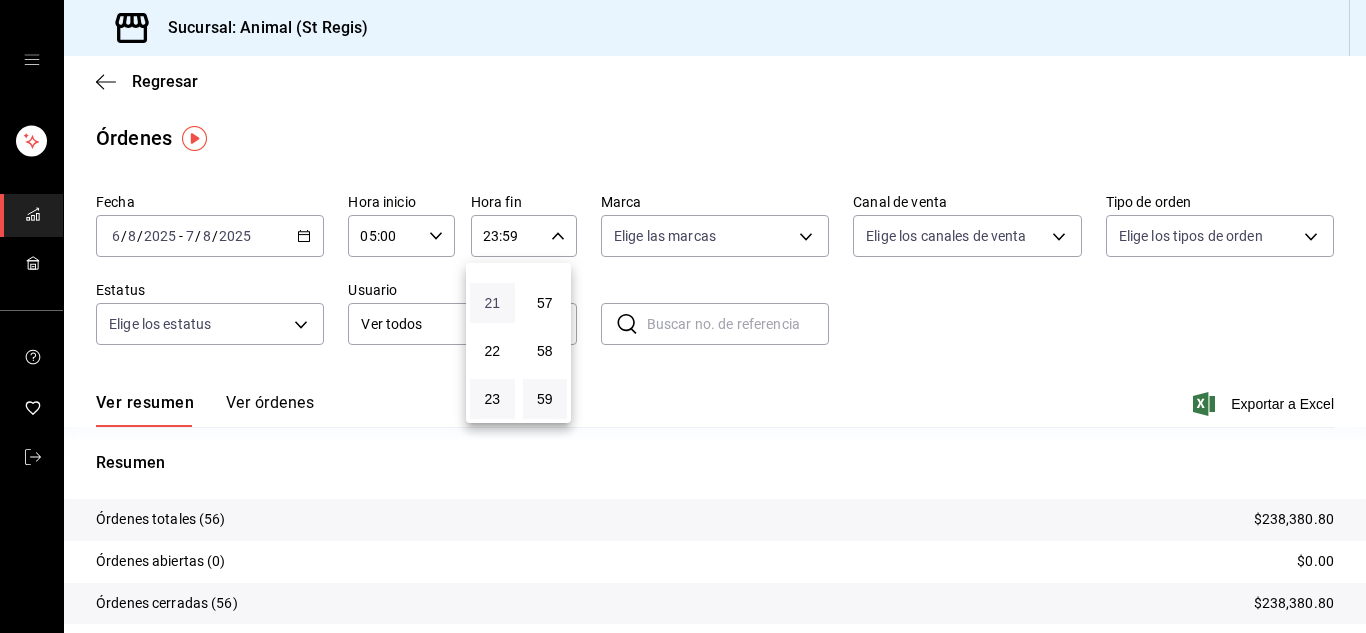 click on "21" at bounding box center (492, 303) 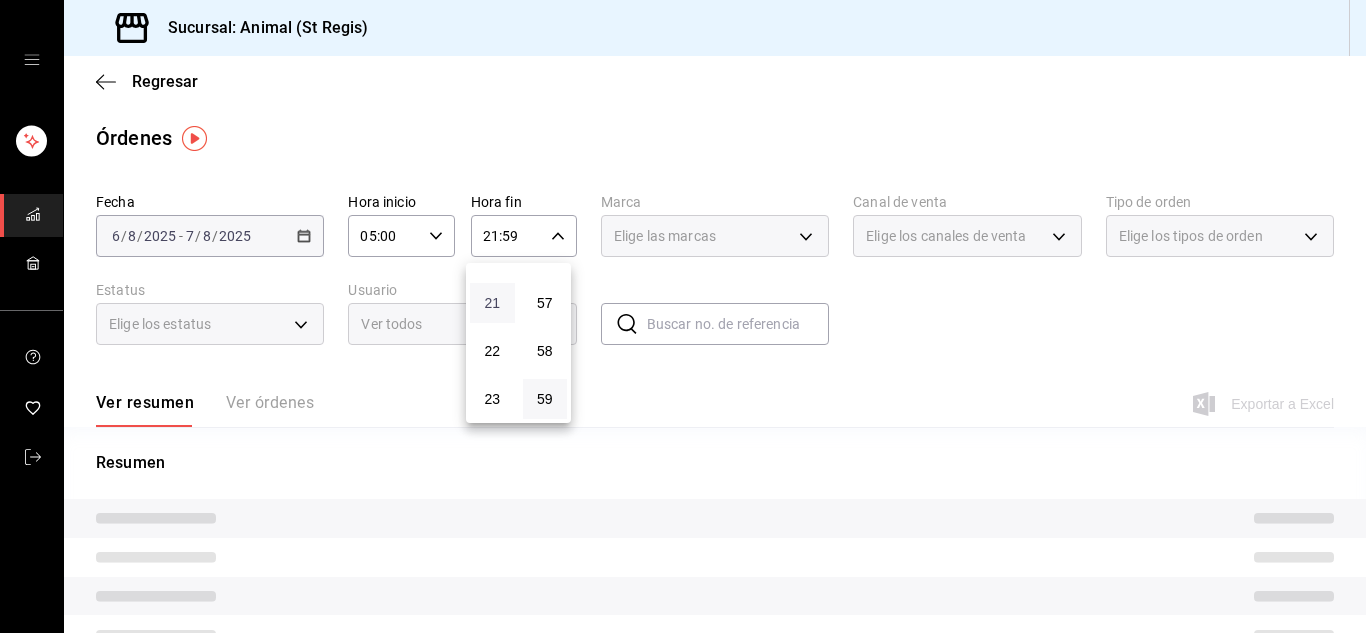 type 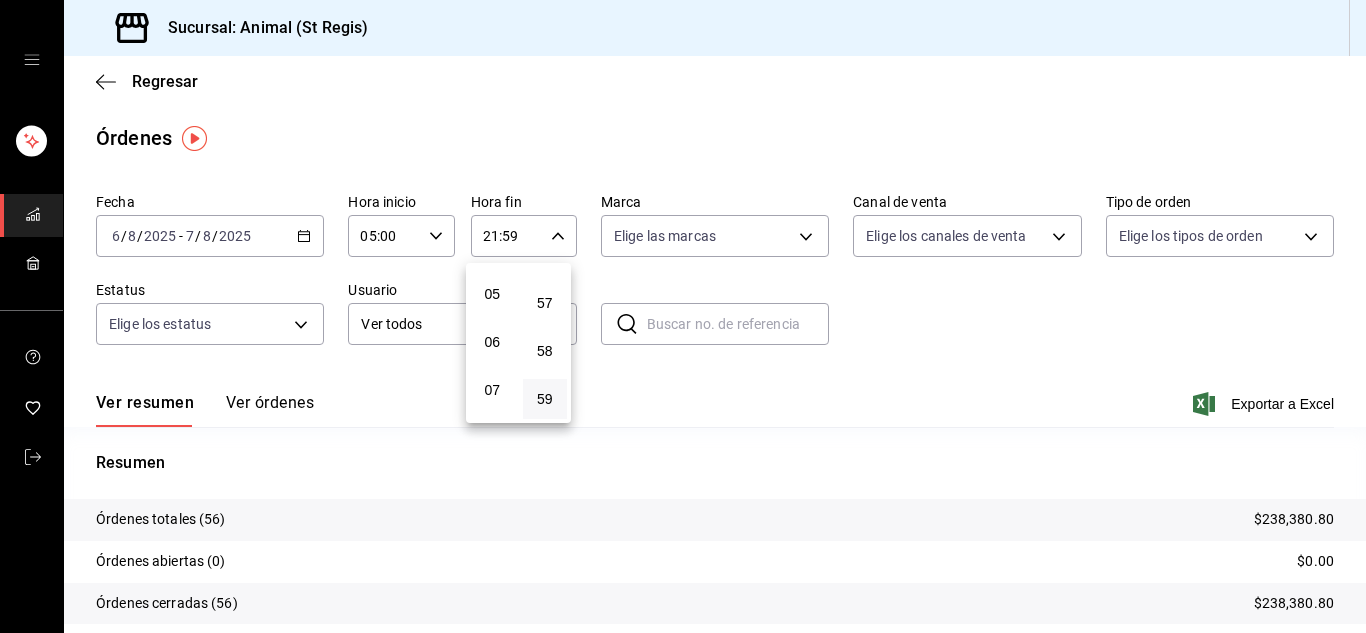 scroll, scrollTop: 232, scrollLeft: 0, axis: vertical 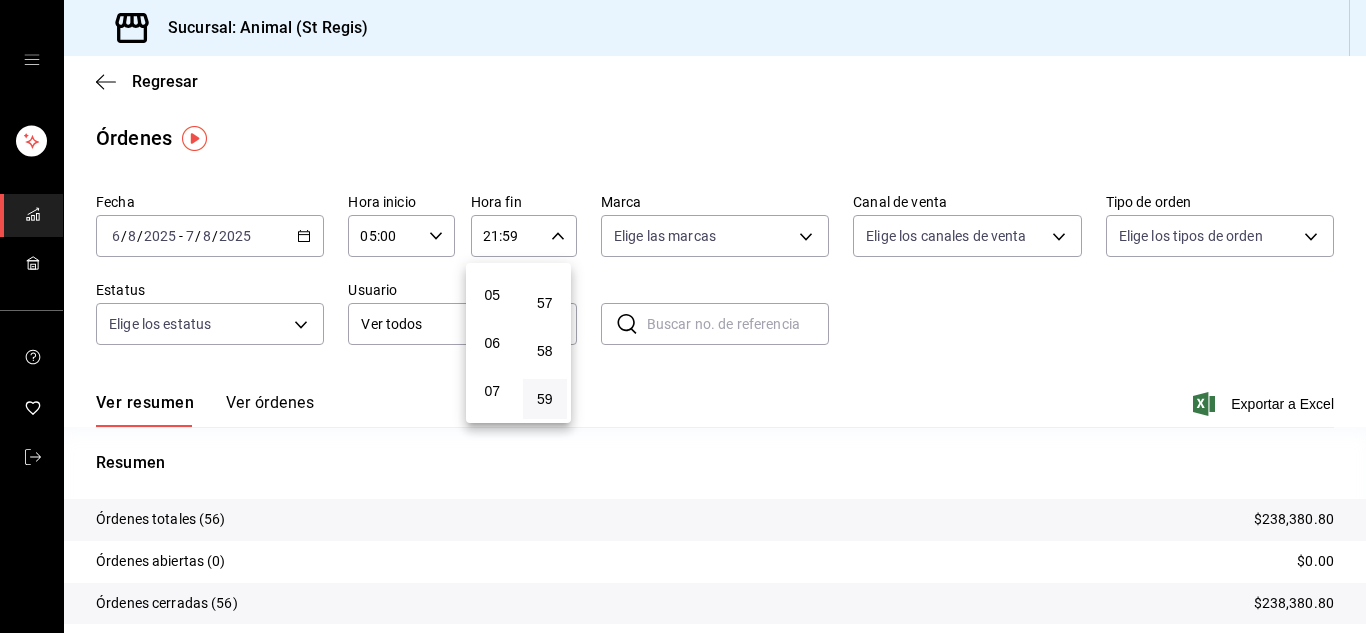 click on "05" at bounding box center (492, 295) 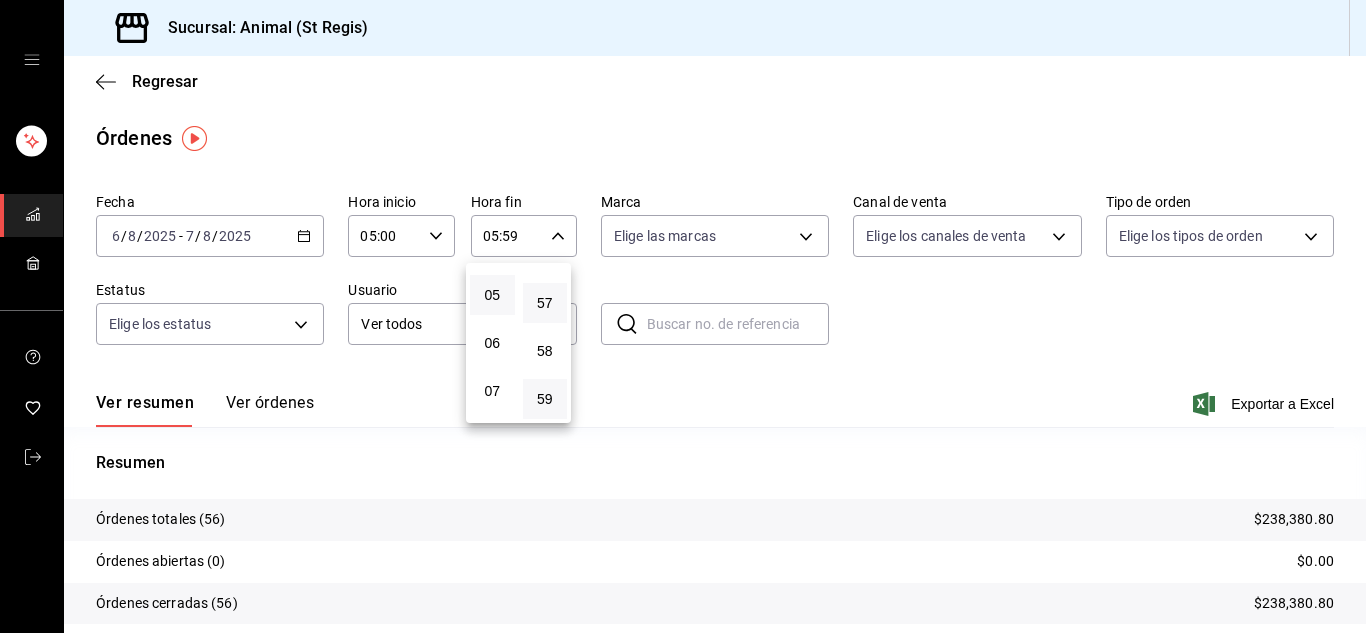 click on "57" at bounding box center [545, 303] 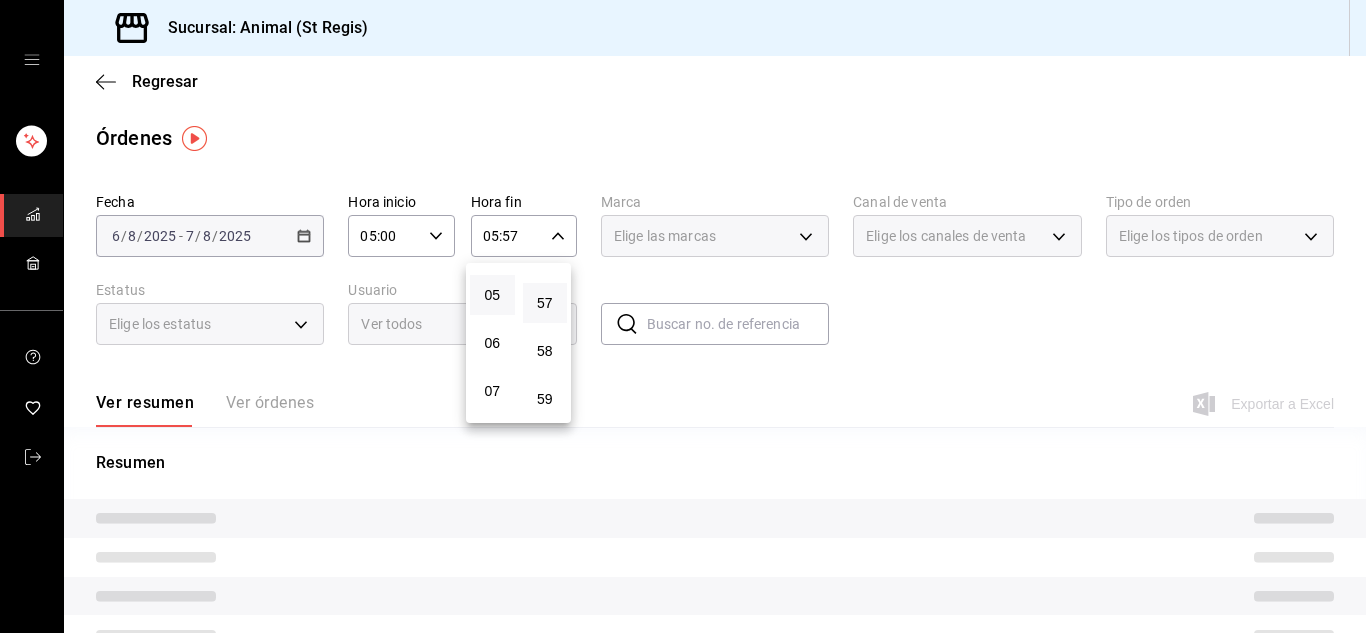type 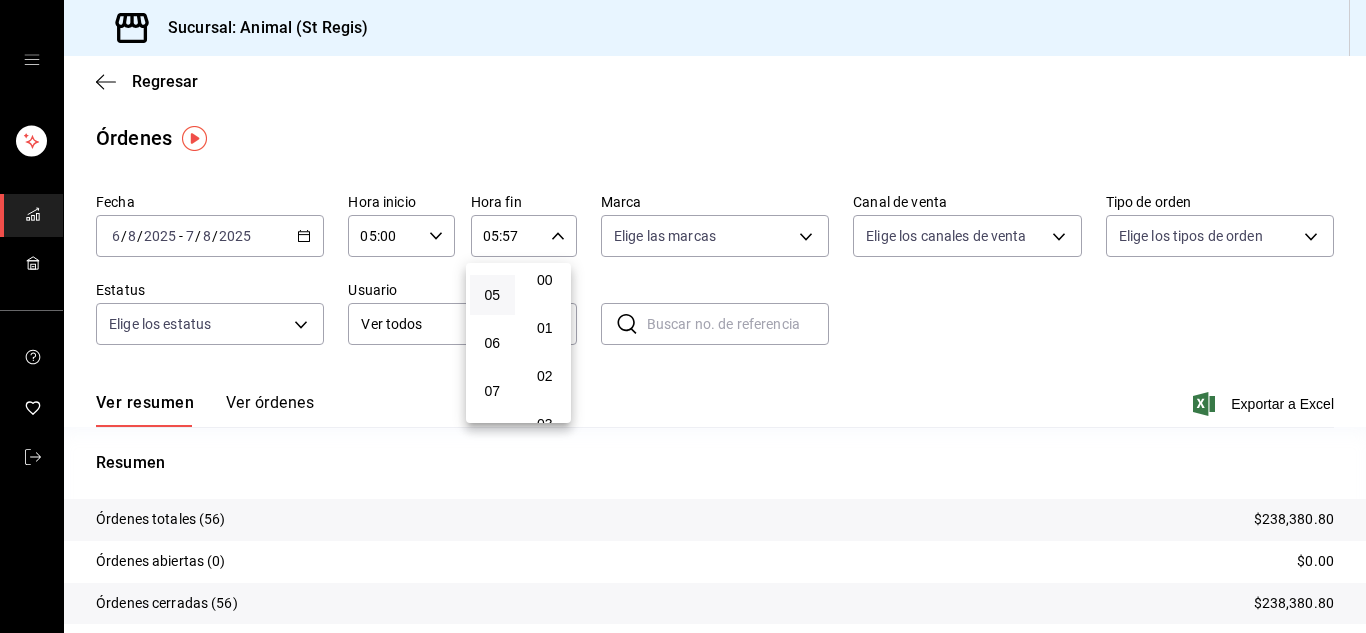 scroll, scrollTop: 0, scrollLeft: 0, axis: both 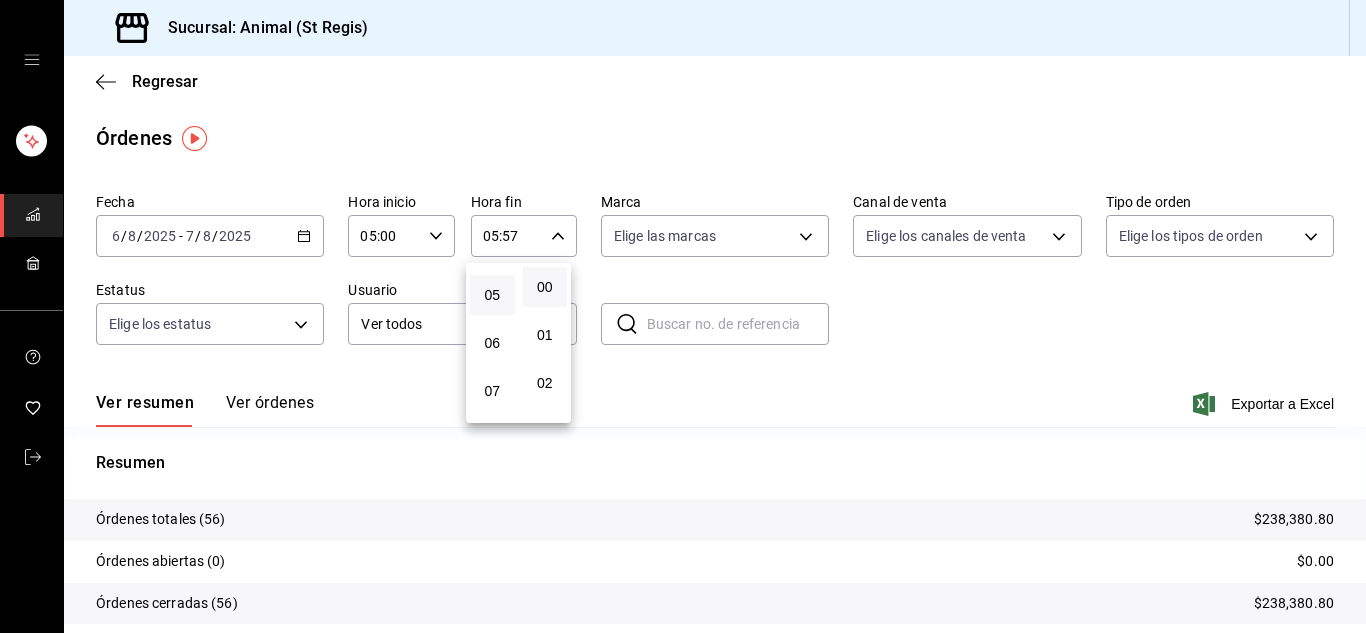 click on "00" at bounding box center (545, 287) 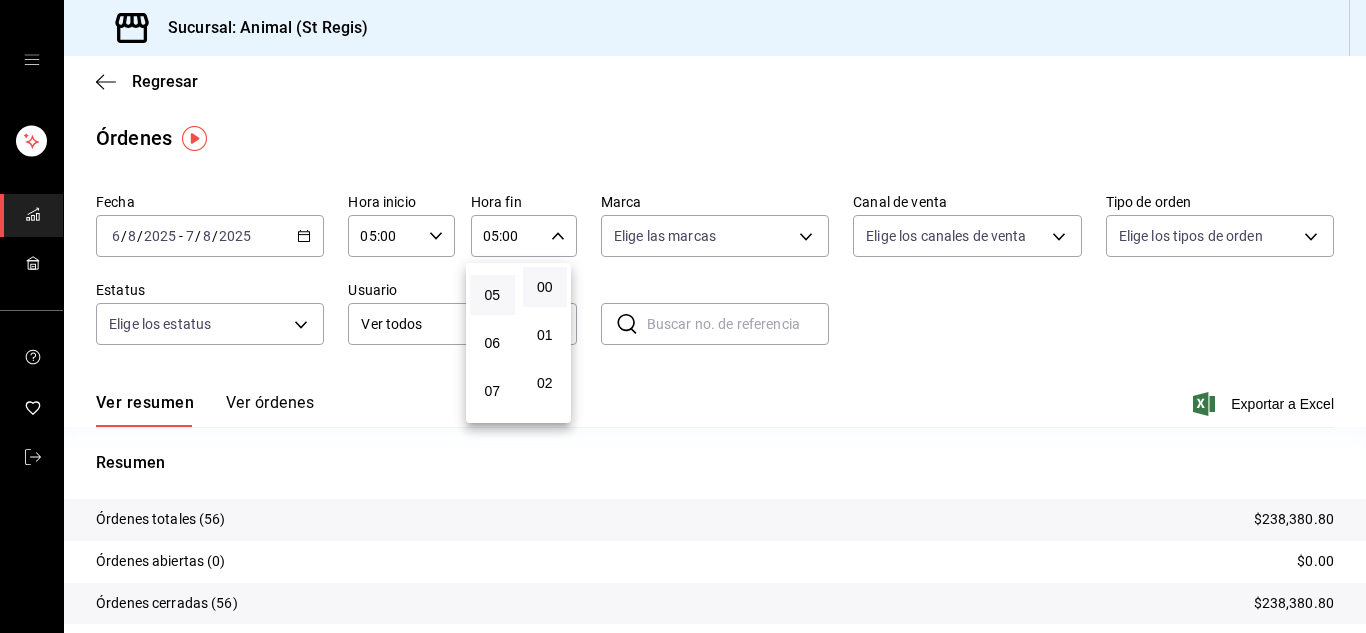click at bounding box center [683, 316] 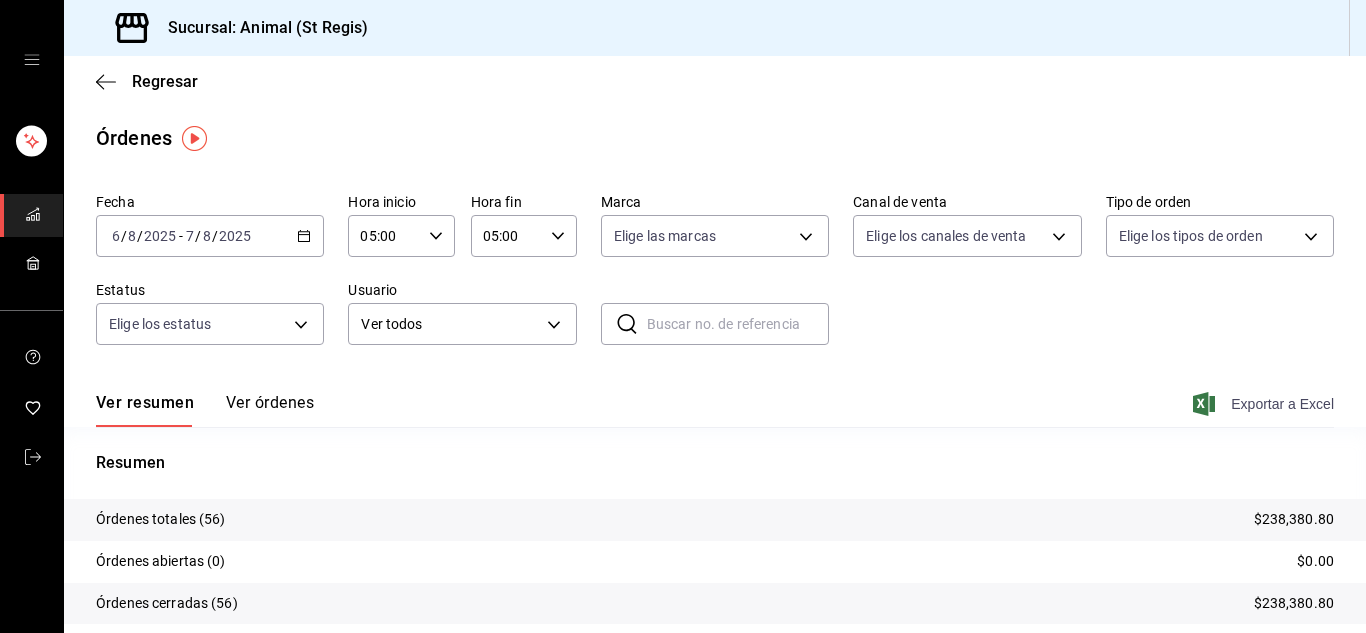 click on "Exportar a Excel" at bounding box center (1265, 404) 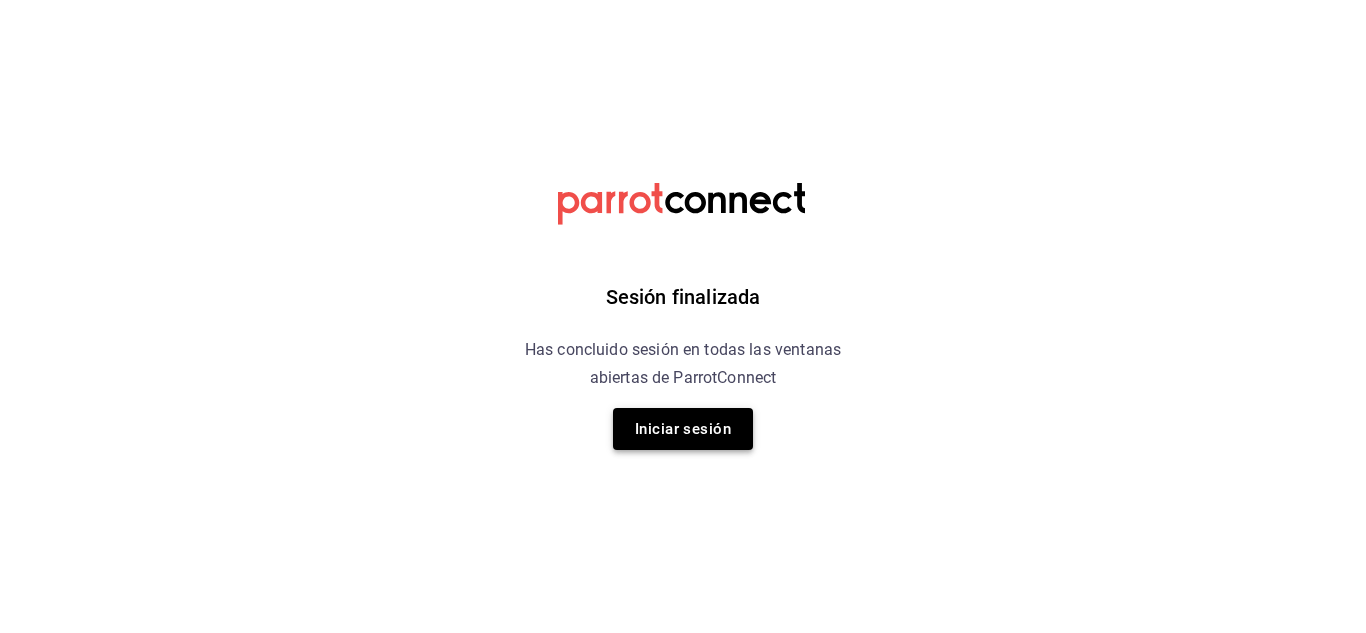 click on "Iniciar sesión" at bounding box center (683, 429) 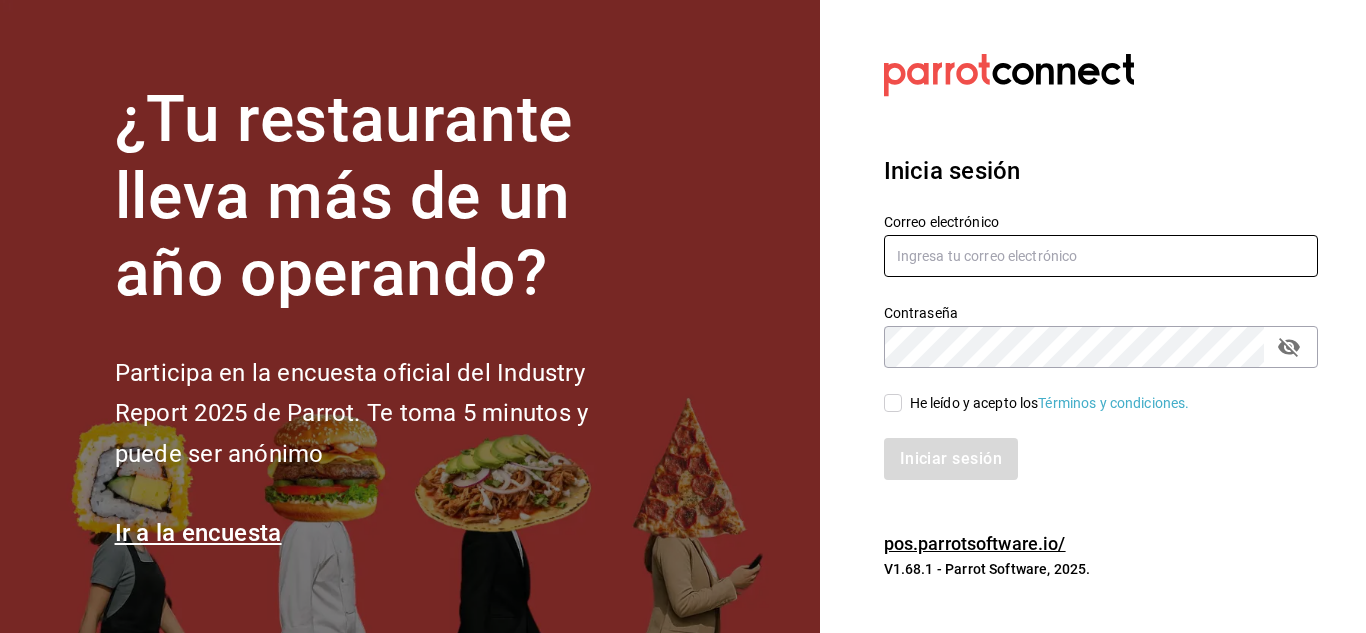 type on "animal.stregis@grupocosteno.com" 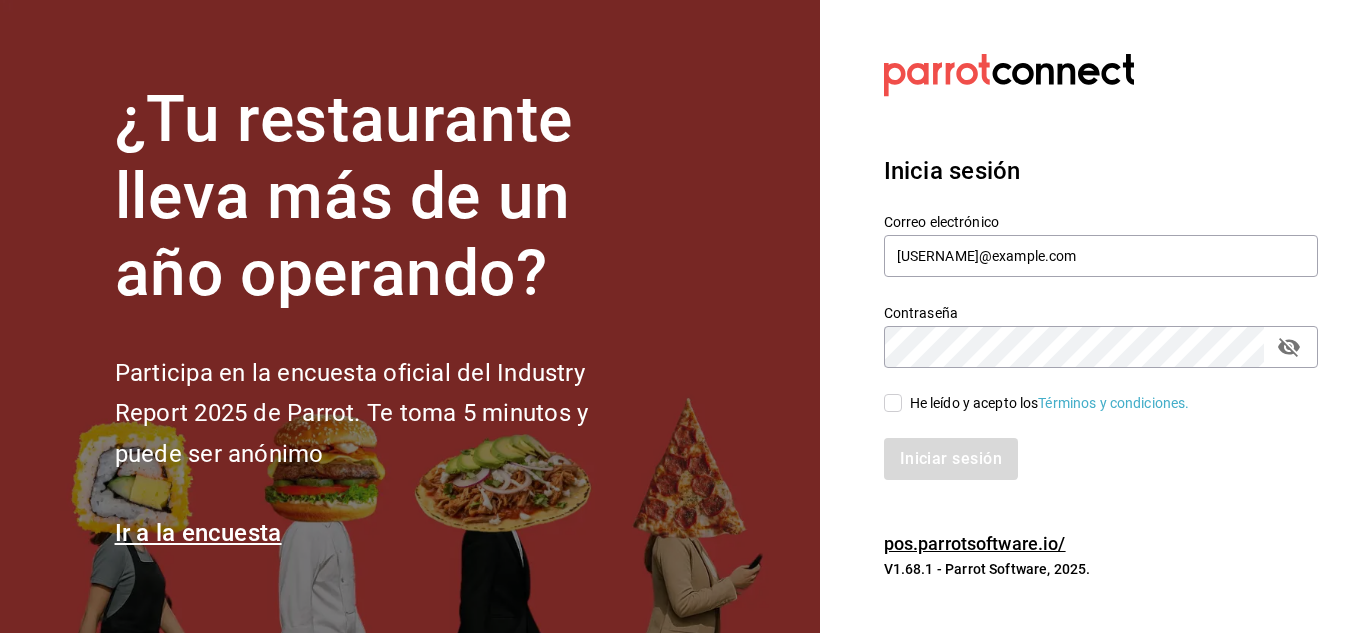 click on "He leído y acepto los  Términos y condiciones." at bounding box center [893, 403] 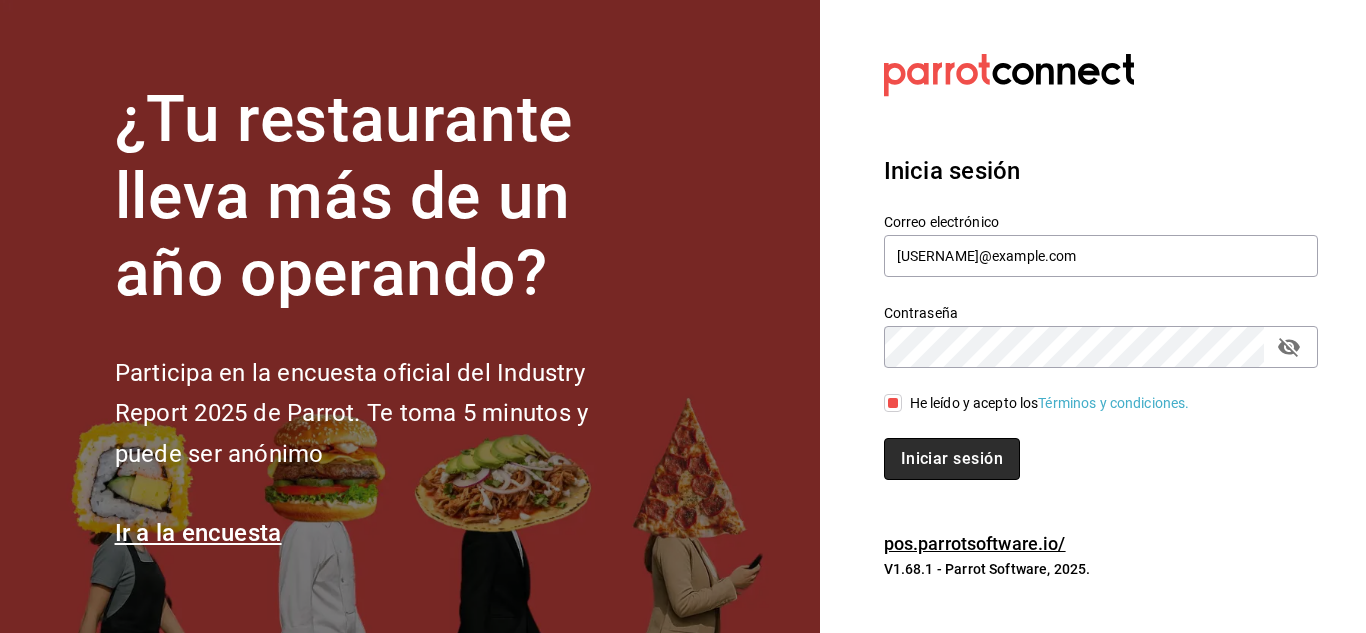 click on "Iniciar sesión" at bounding box center [952, 459] 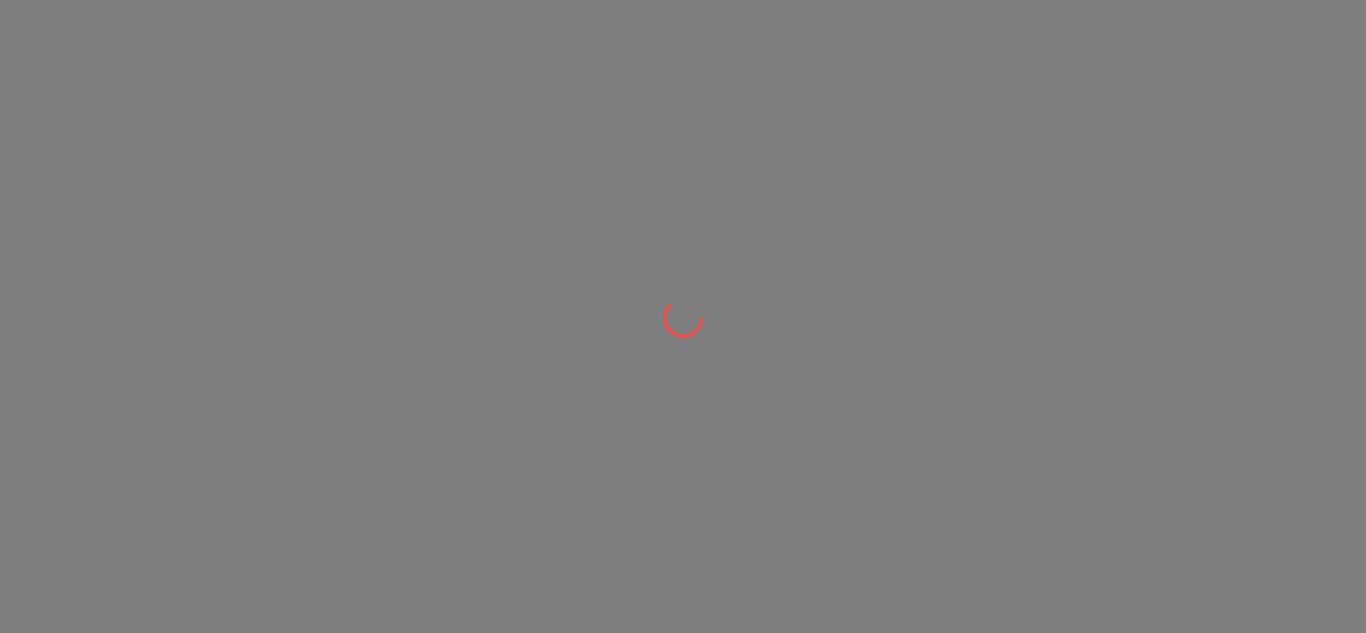 scroll, scrollTop: 0, scrollLeft: 0, axis: both 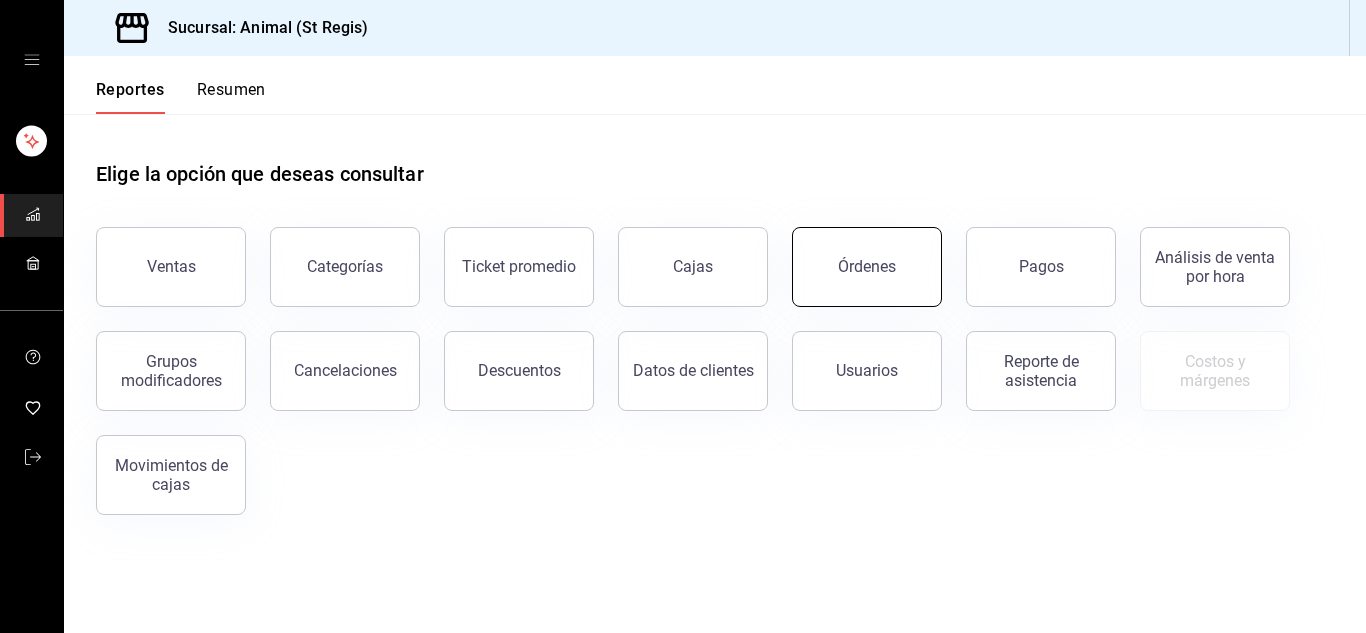 click on "Órdenes" at bounding box center (867, 267) 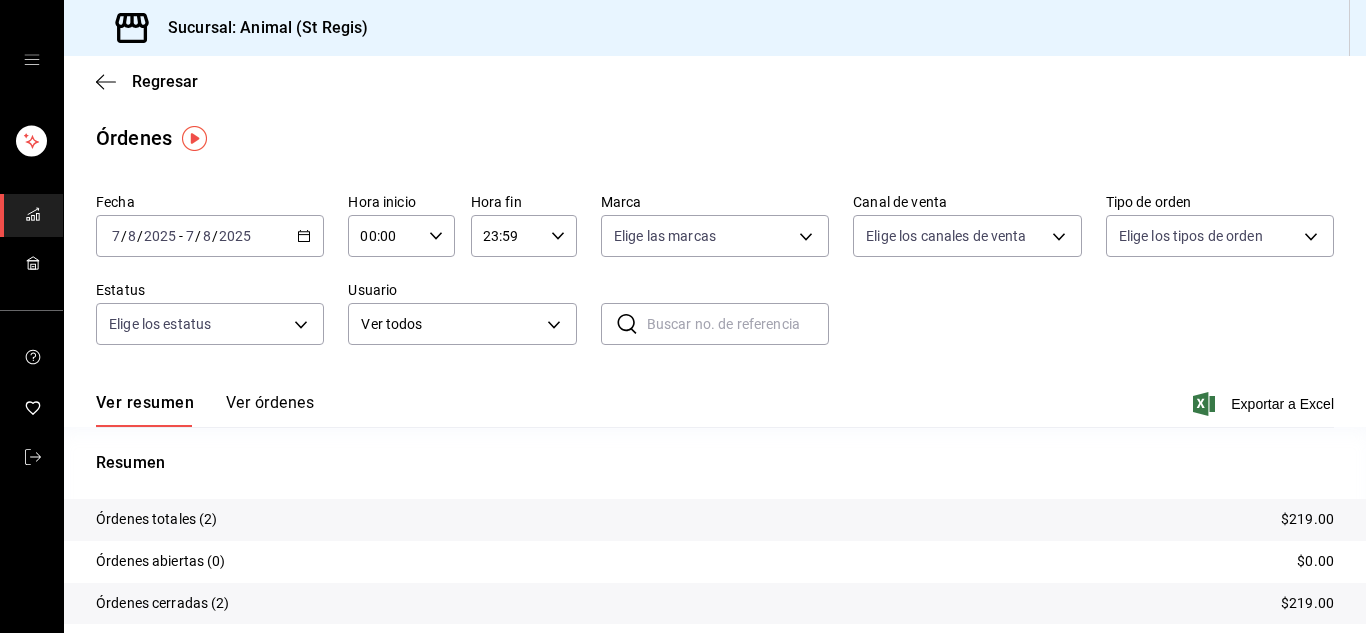 click 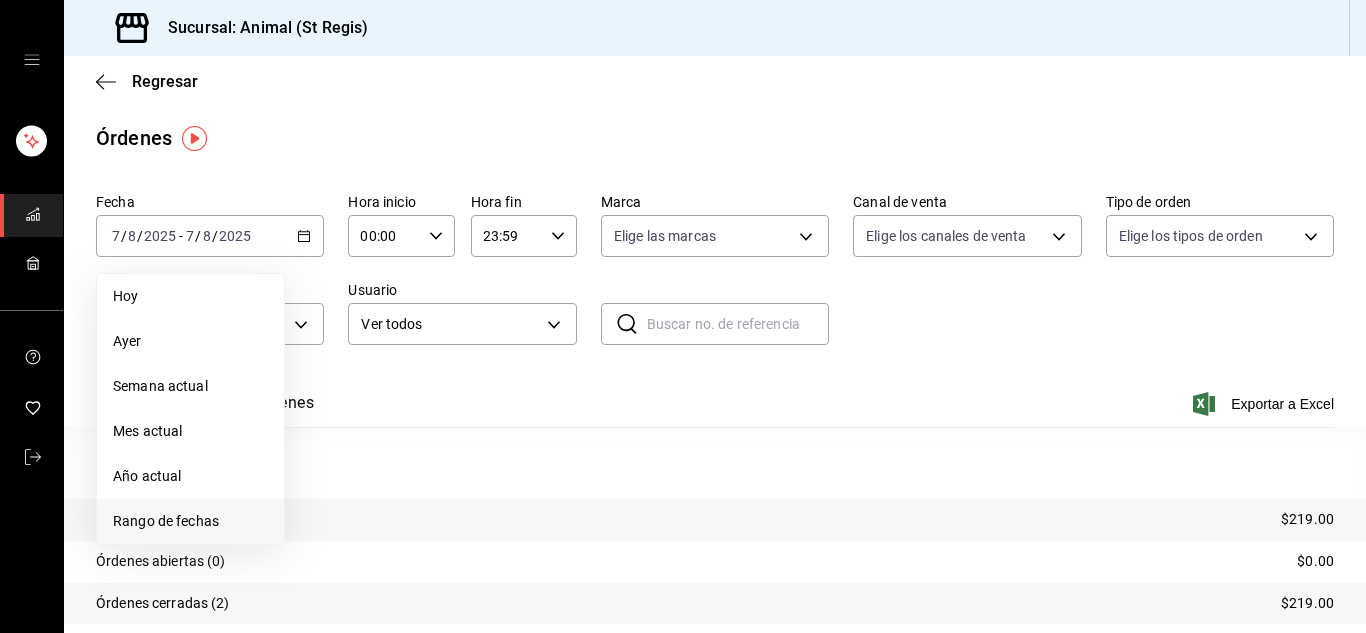click on "Rango de fechas" at bounding box center (190, 521) 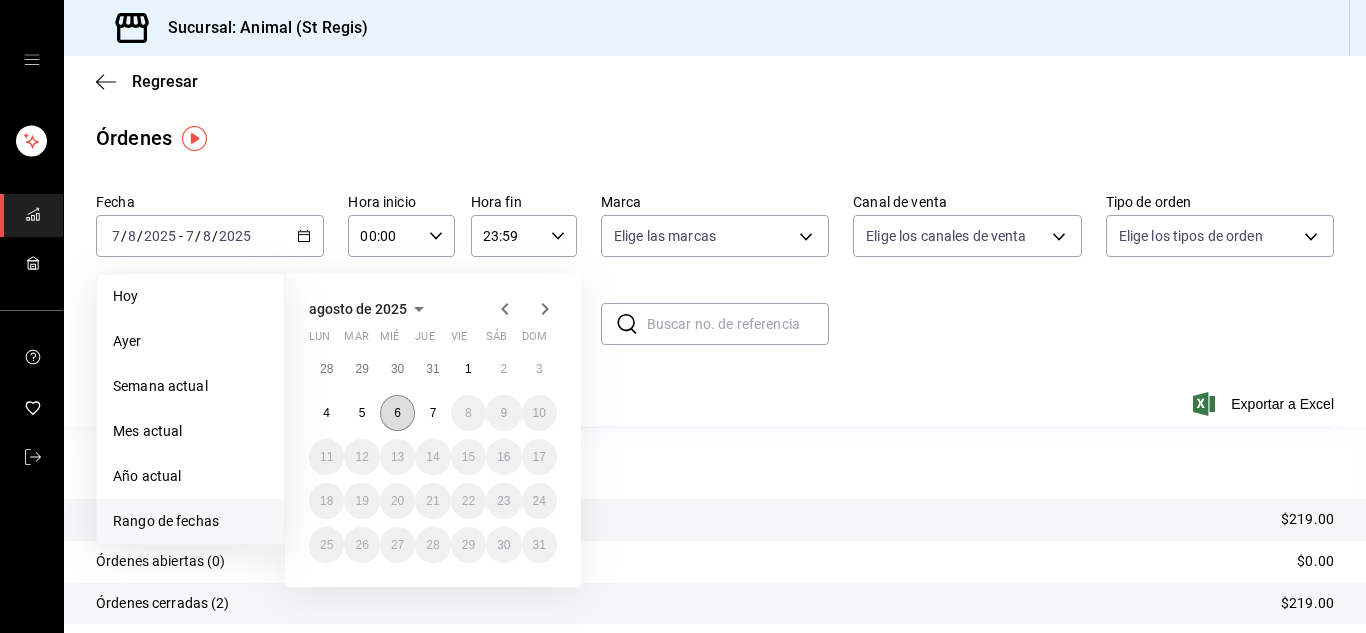 click on "6" at bounding box center [397, 413] 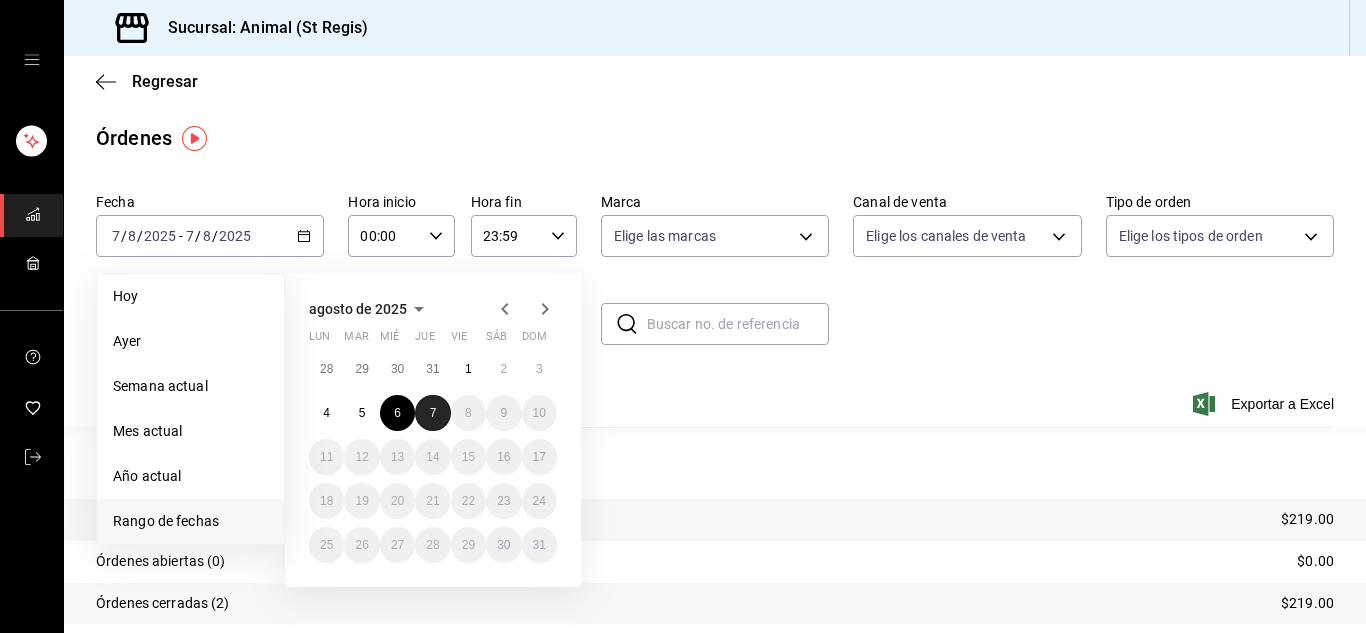 click on "7" at bounding box center (432, 413) 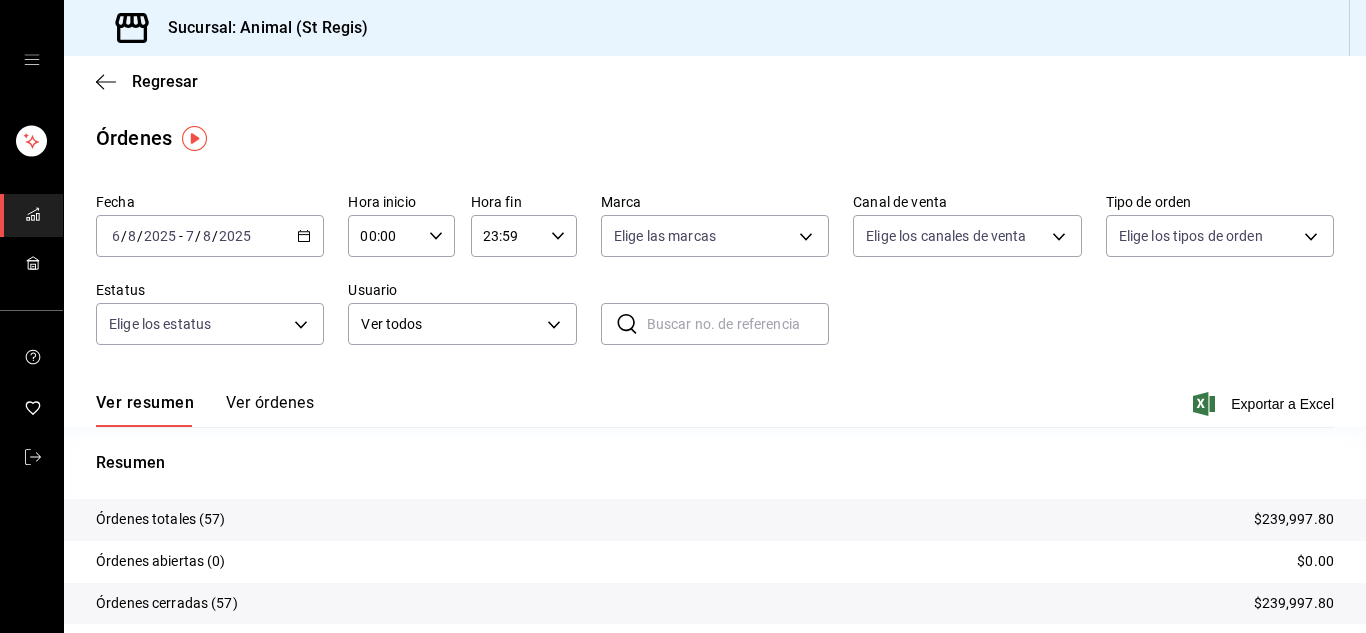 click 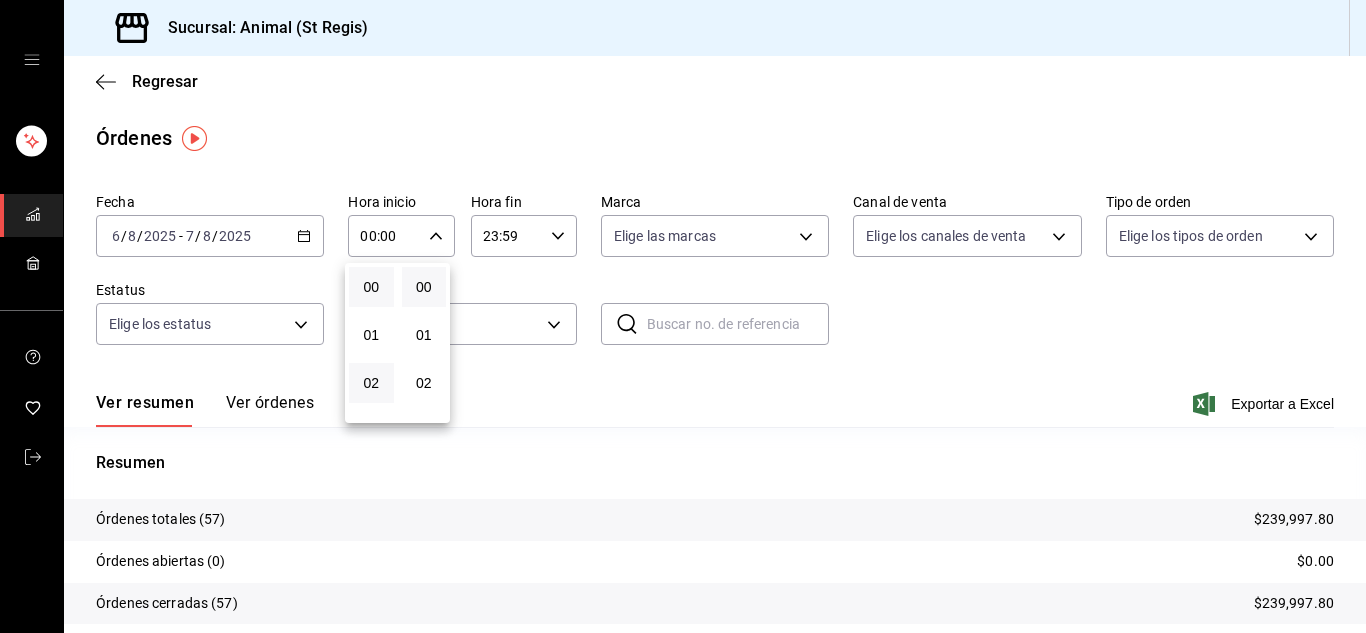 click on "02" at bounding box center (371, 383) 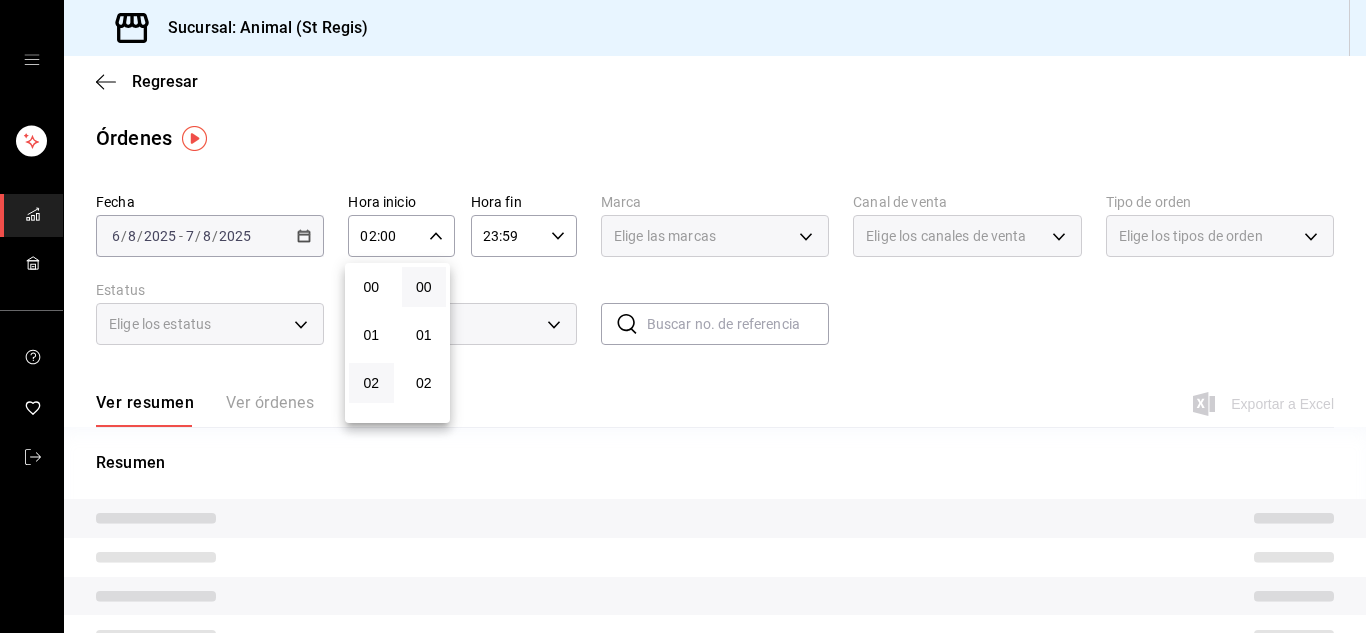 type 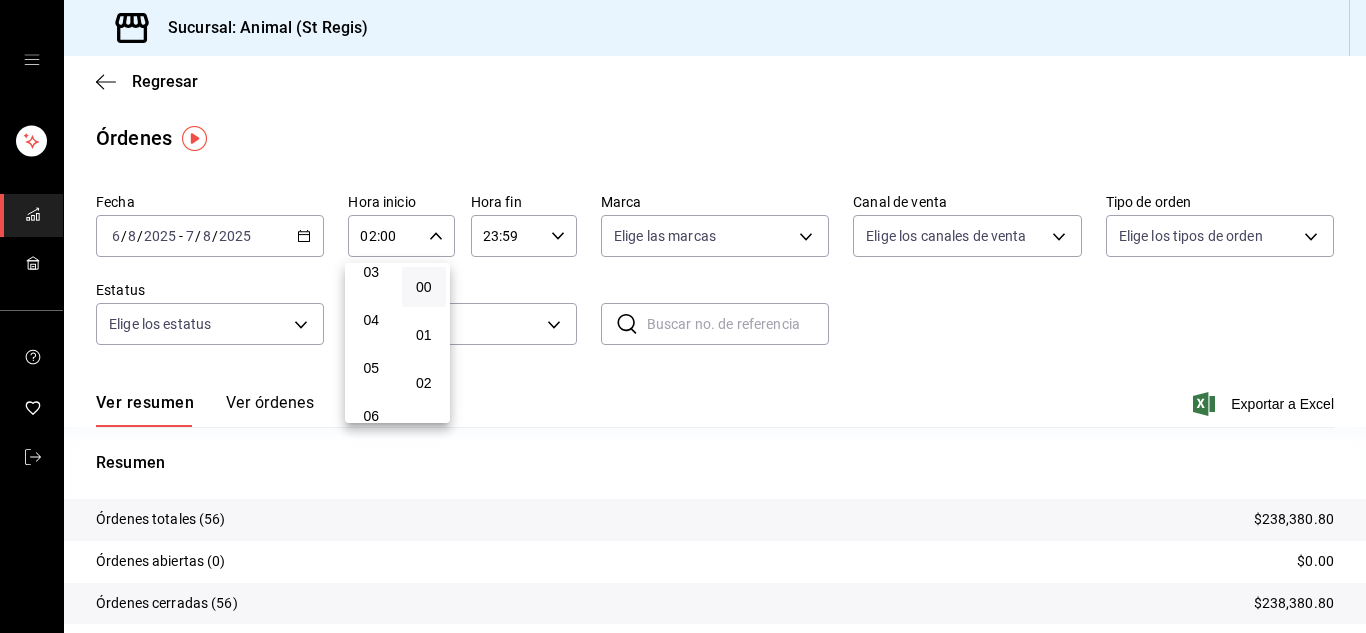 scroll, scrollTop: 160, scrollLeft: 0, axis: vertical 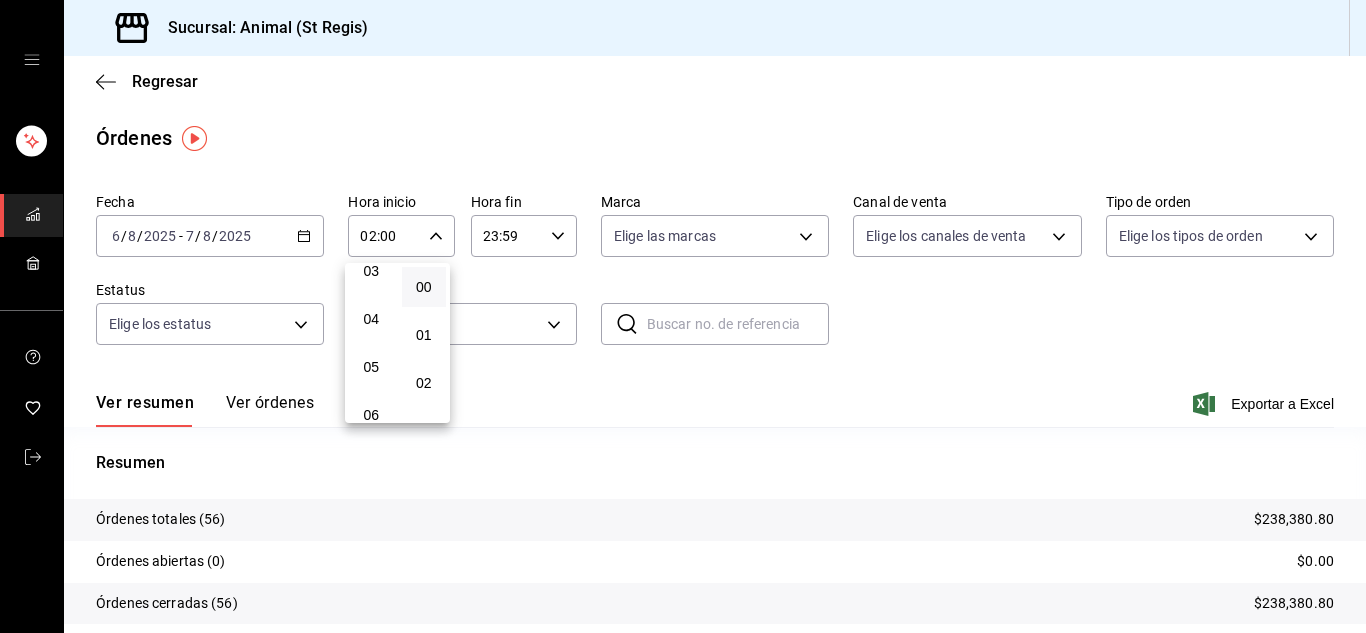 click on "05" at bounding box center [371, 367] 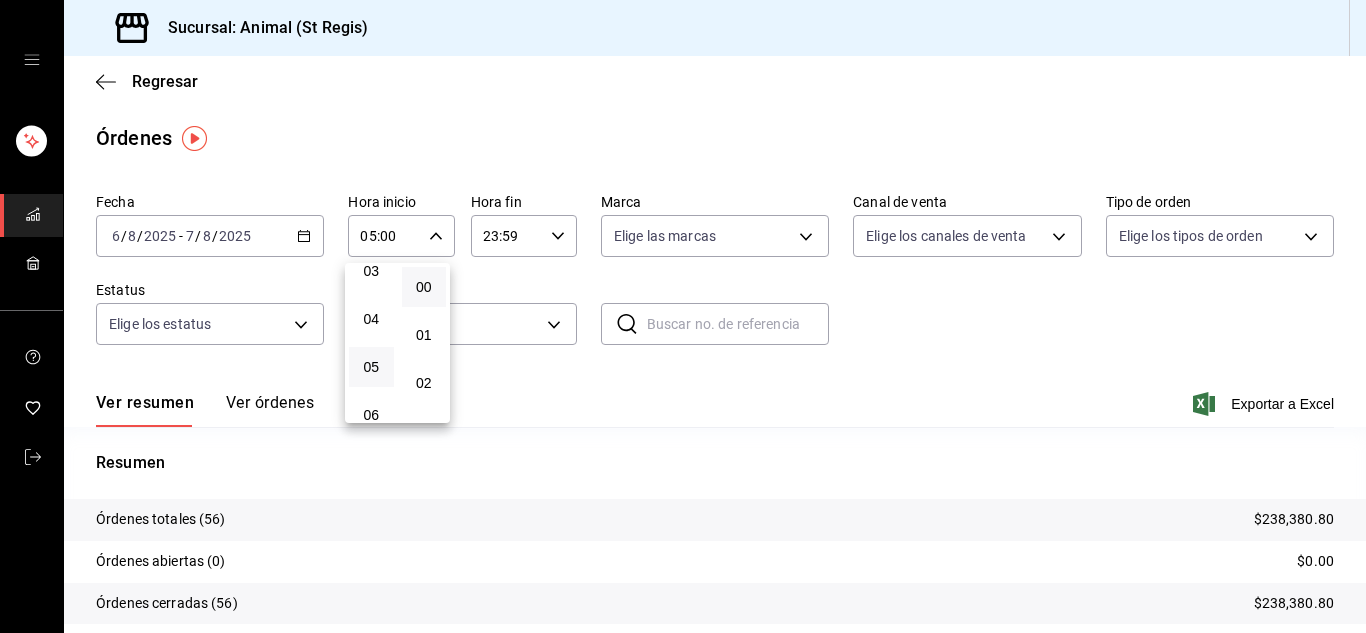 click at bounding box center (683, 316) 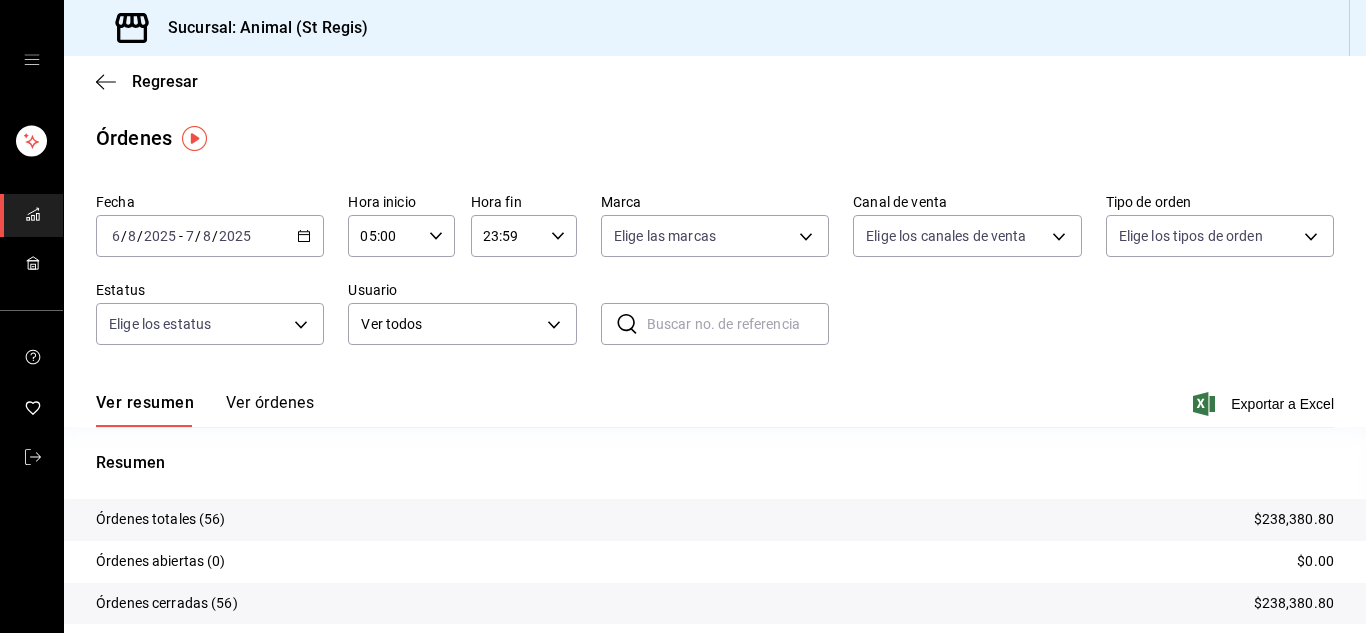 click on "23:59 Hora fin" at bounding box center (524, 236) 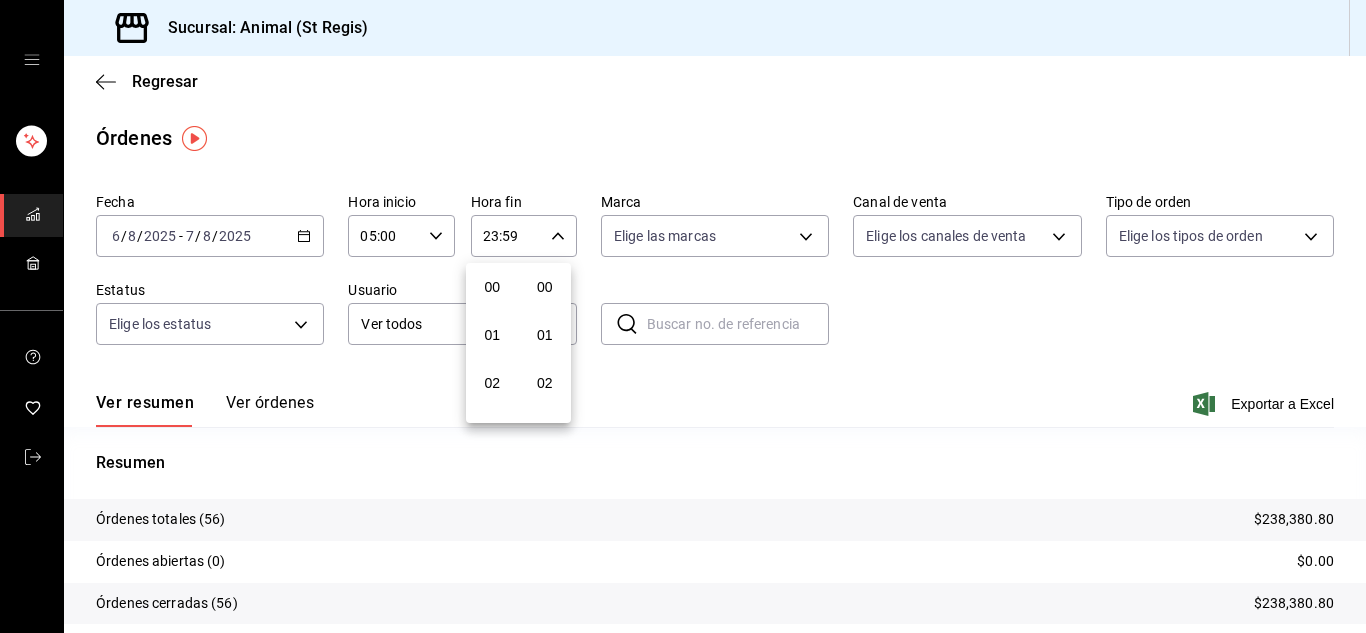 scroll, scrollTop: 992, scrollLeft: 0, axis: vertical 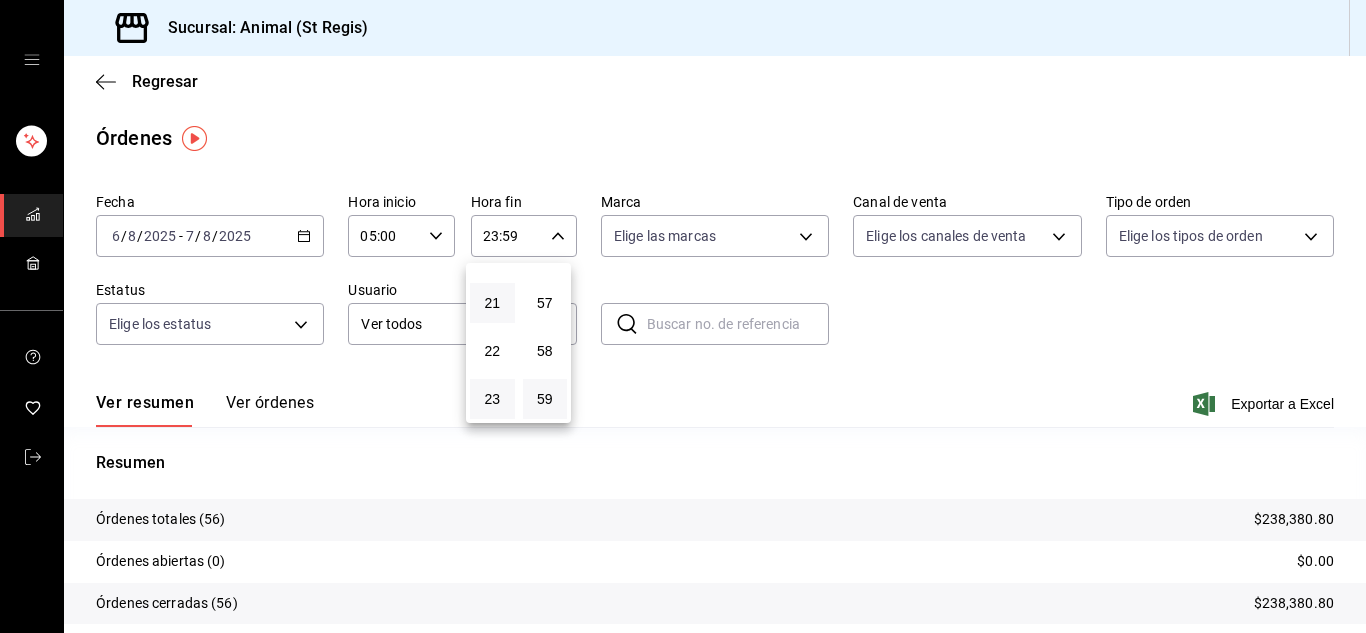 click on "21" at bounding box center [492, 303] 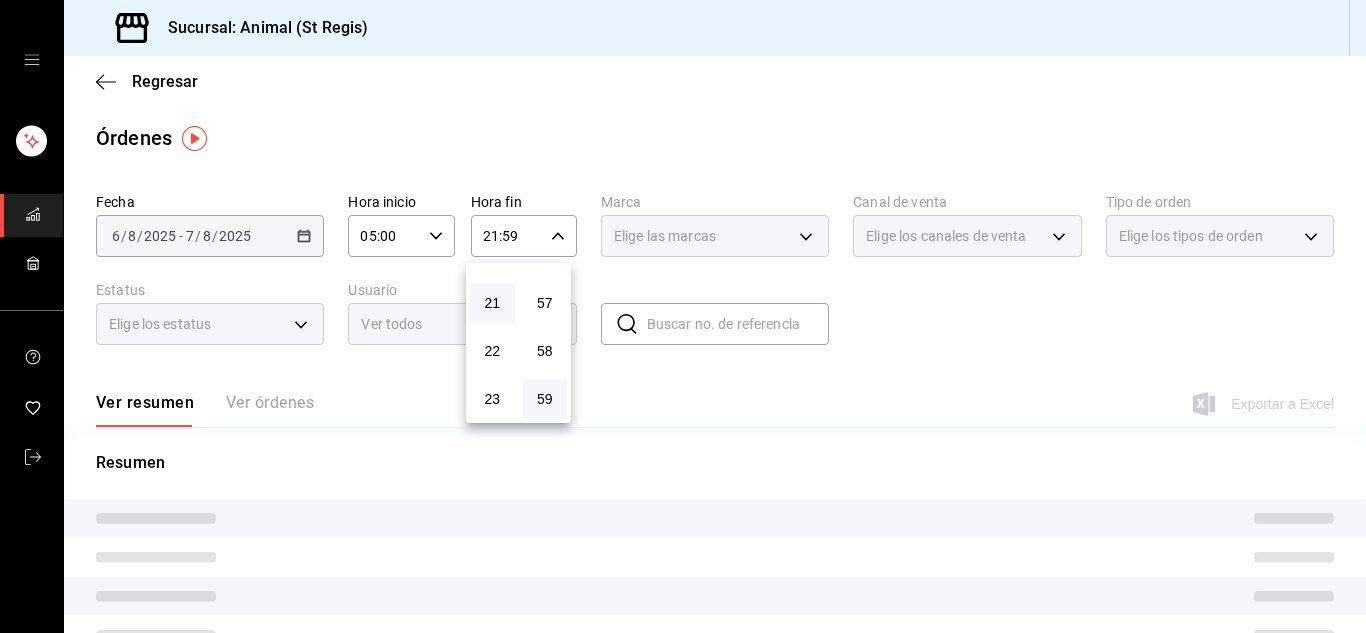 type 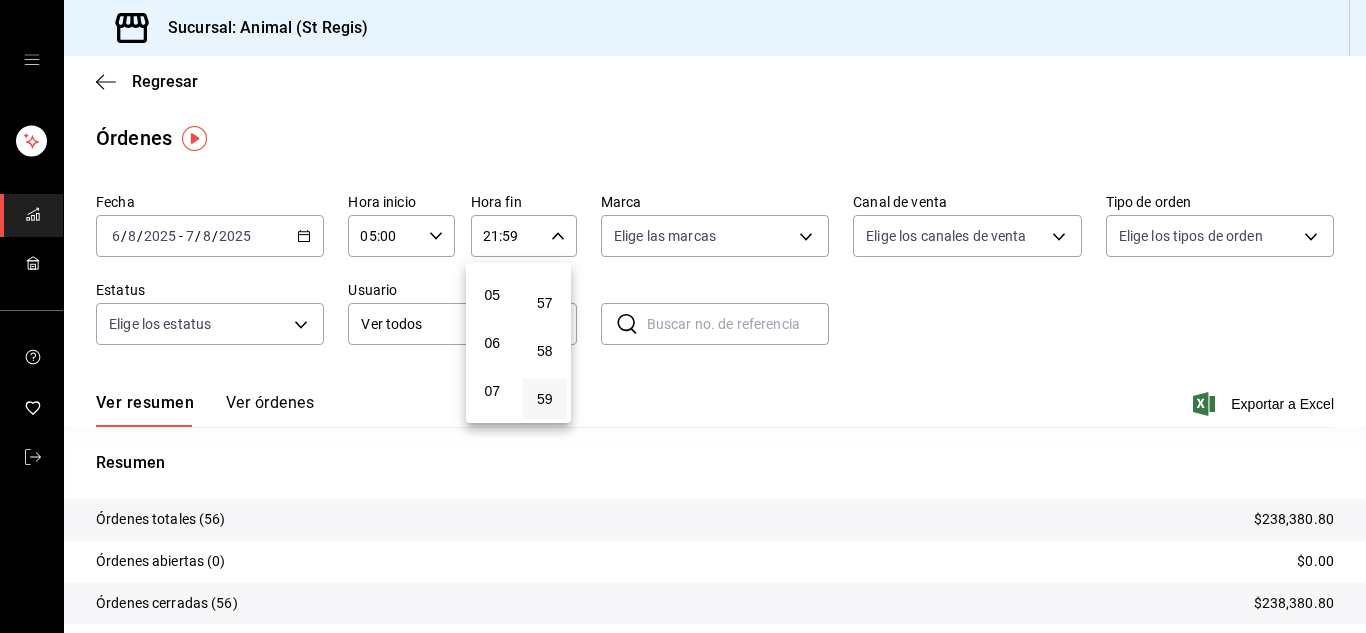 scroll, scrollTop: 192, scrollLeft: 0, axis: vertical 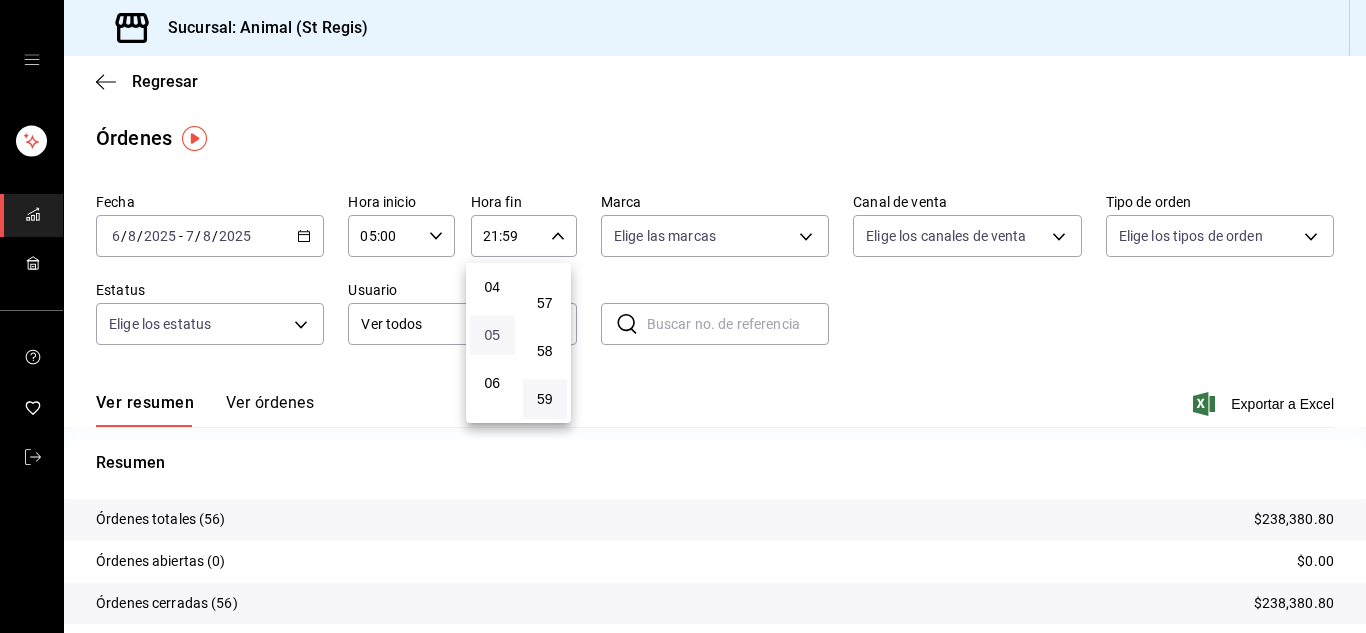 click on "05" at bounding box center [492, 335] 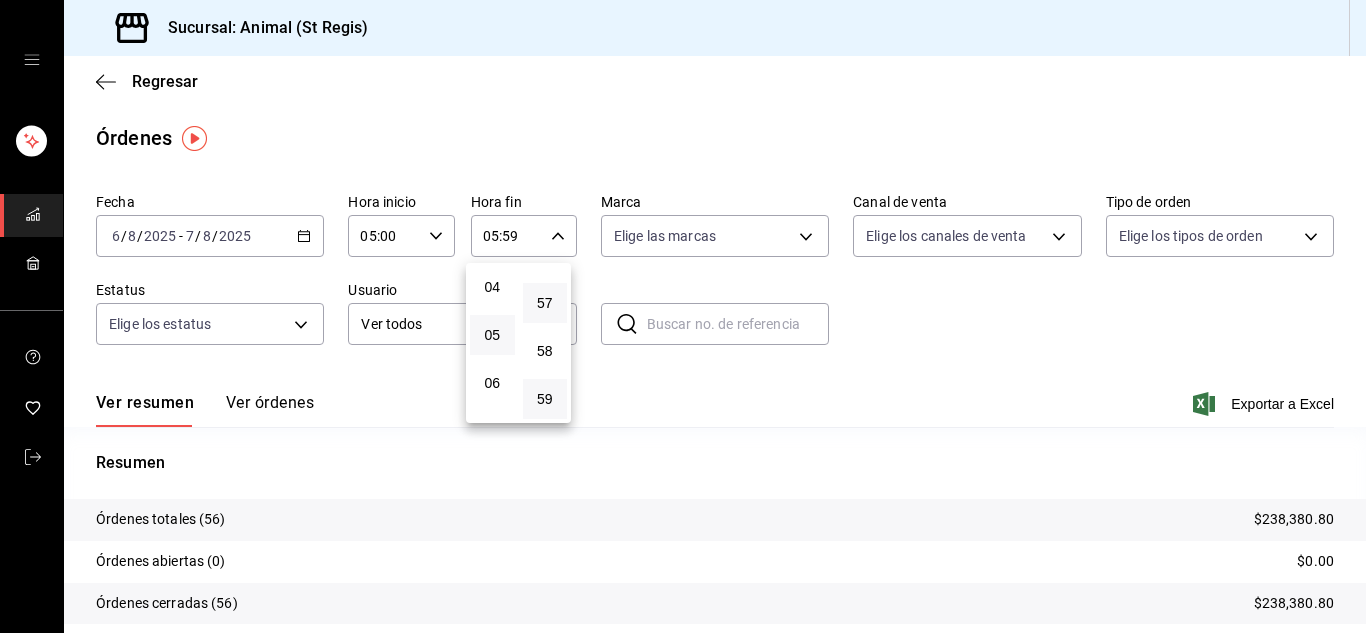 click on "57" at bounding box center [545, 303] 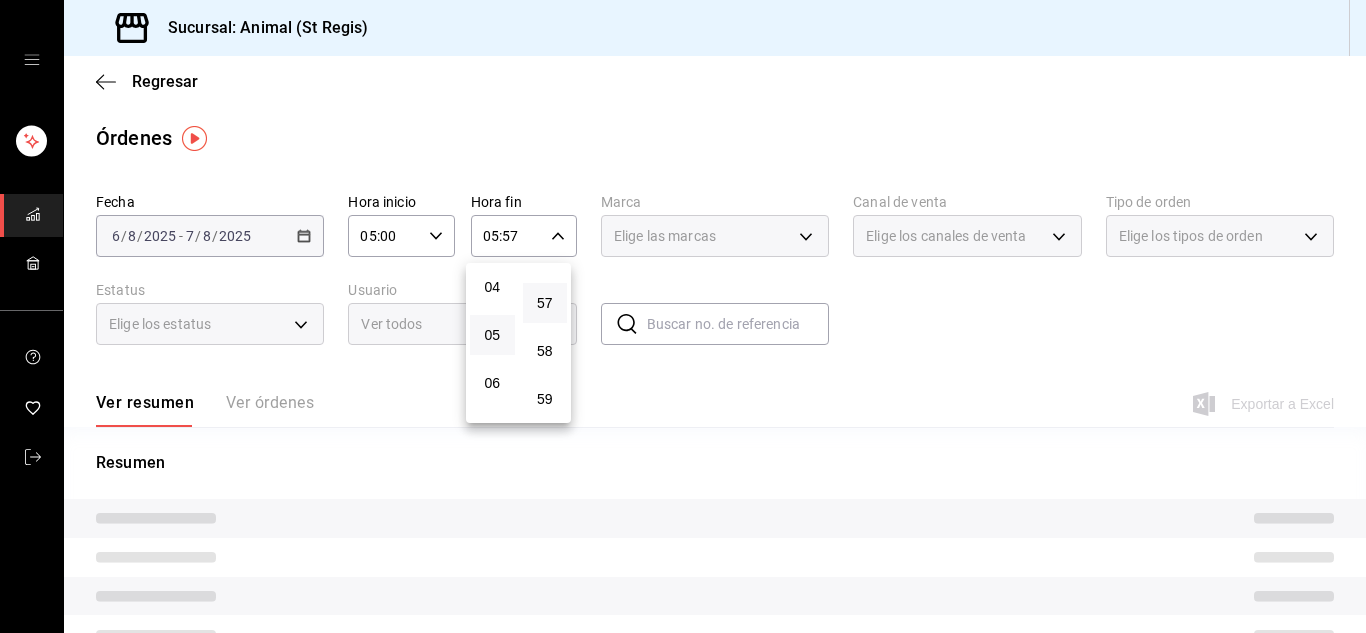 type 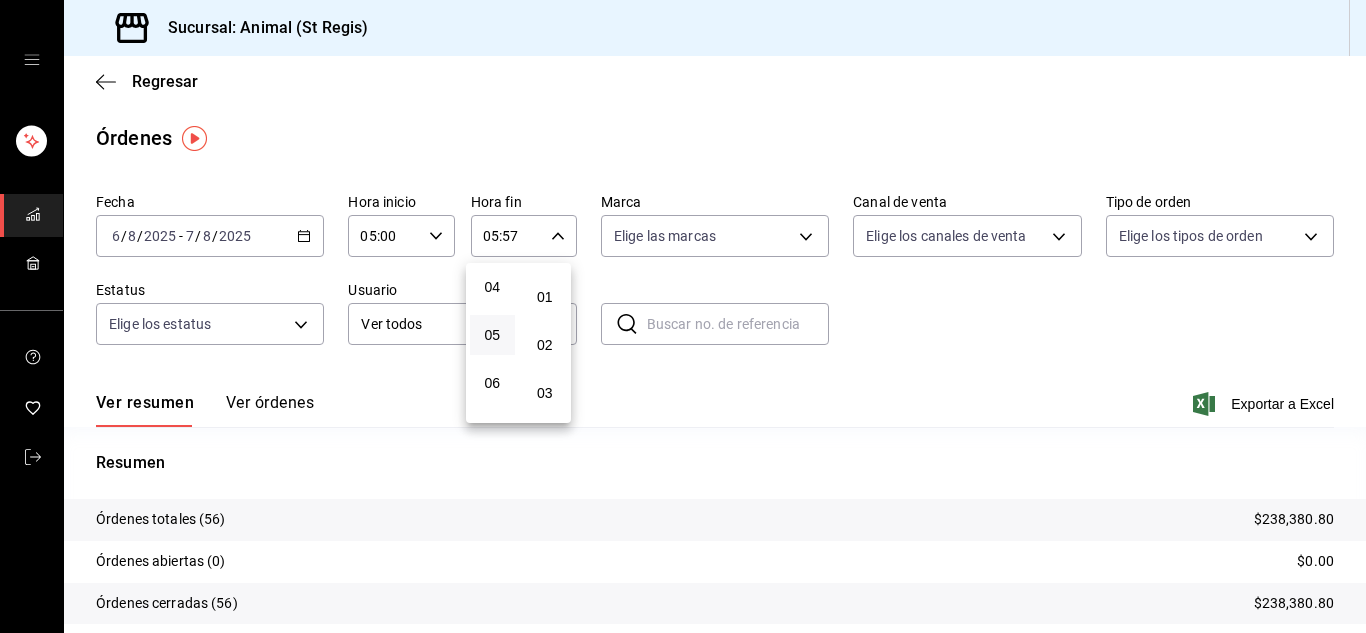 scroll, scrollTop: 0, scrollLeft: 0, axis: both 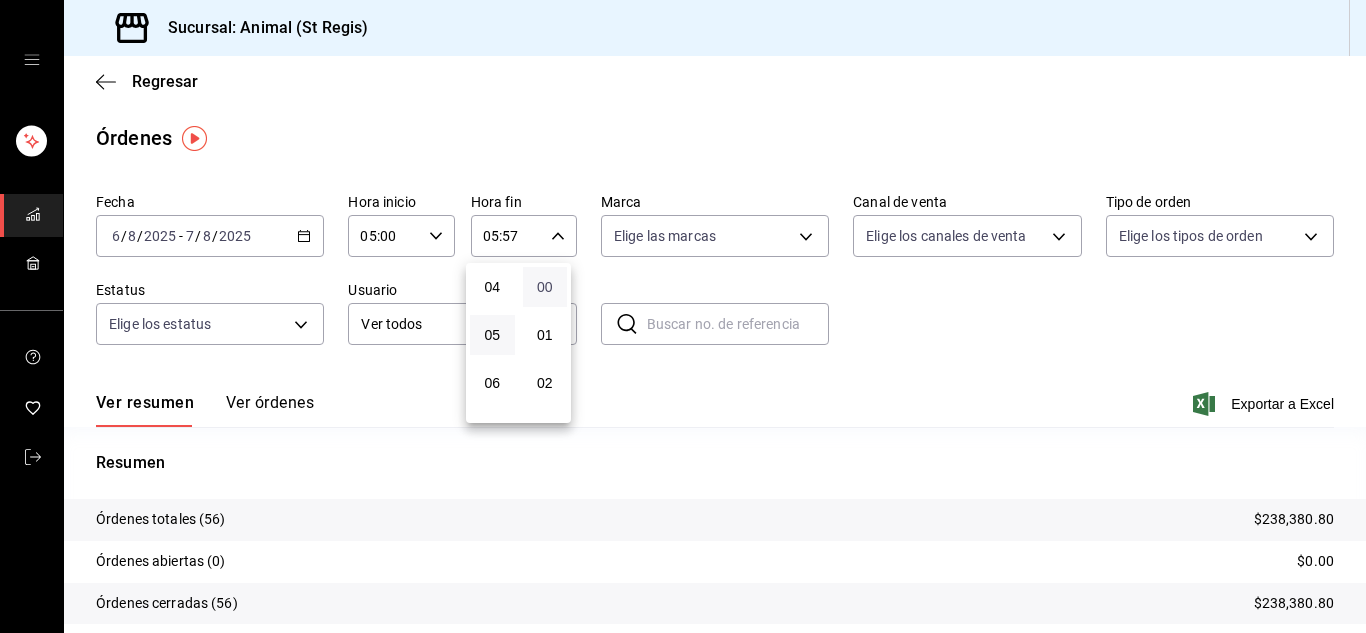 click on "00" at bounding box center (545, 287) 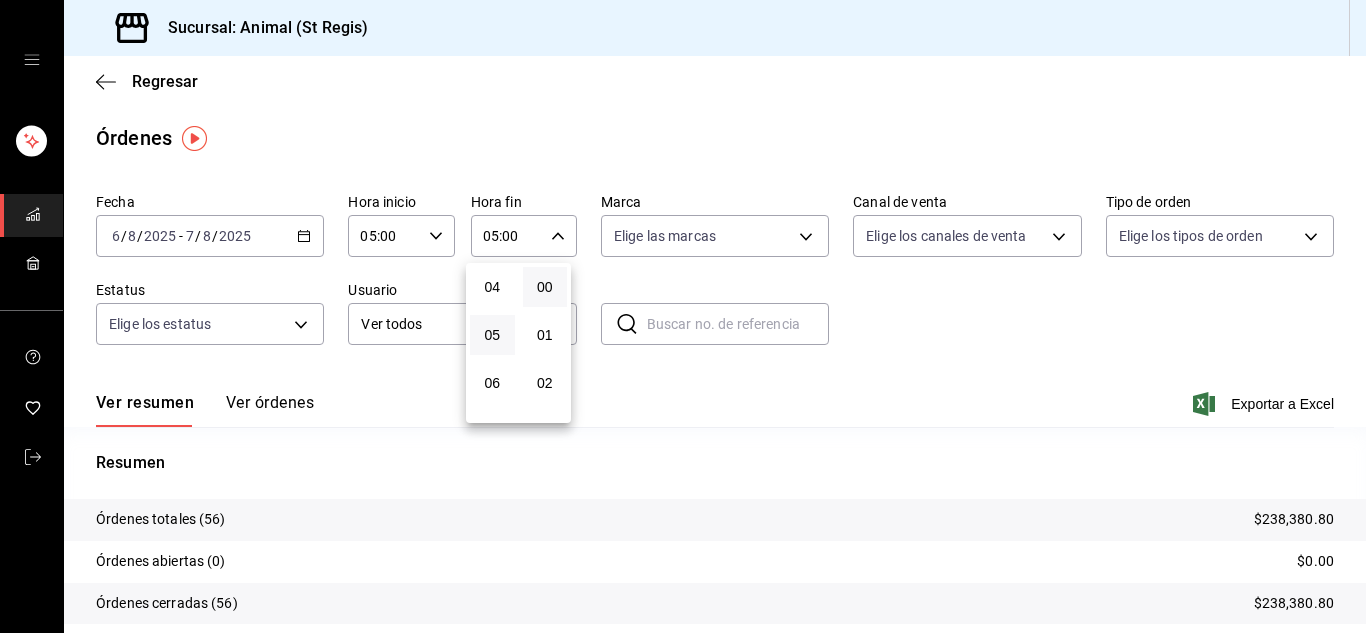 click at bounding box center (683, 316) 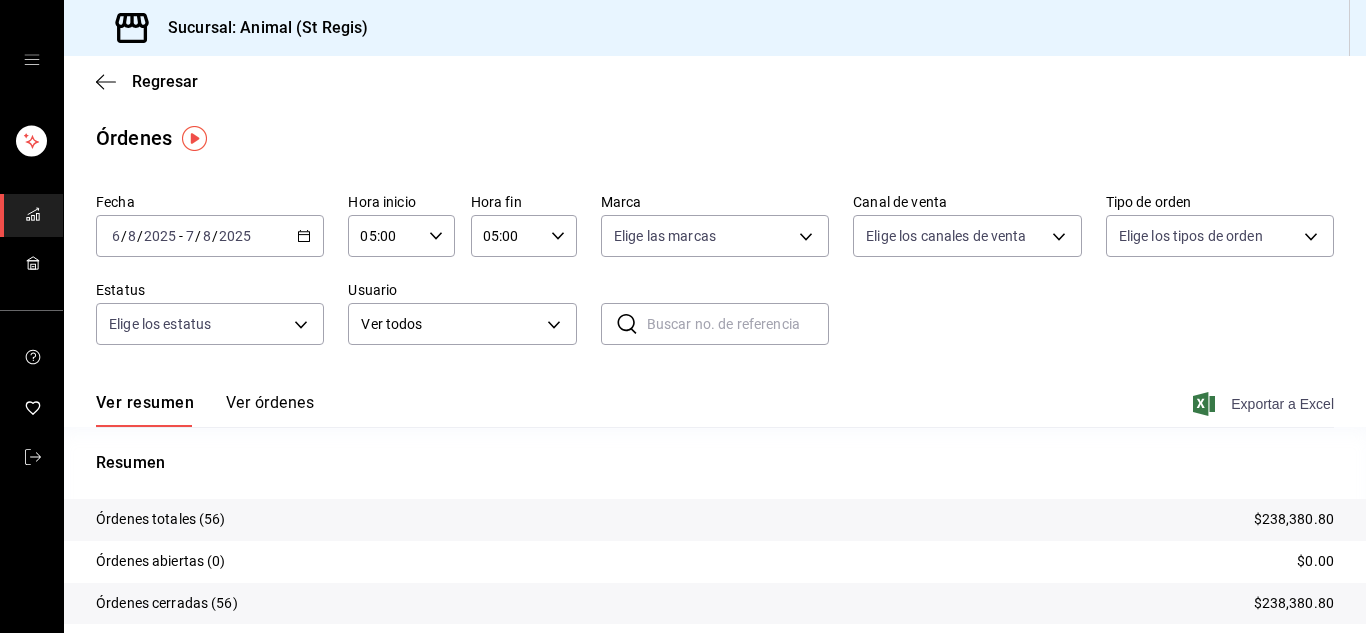 click on "Exportar a Excel" at bounding box center (1265, 404) 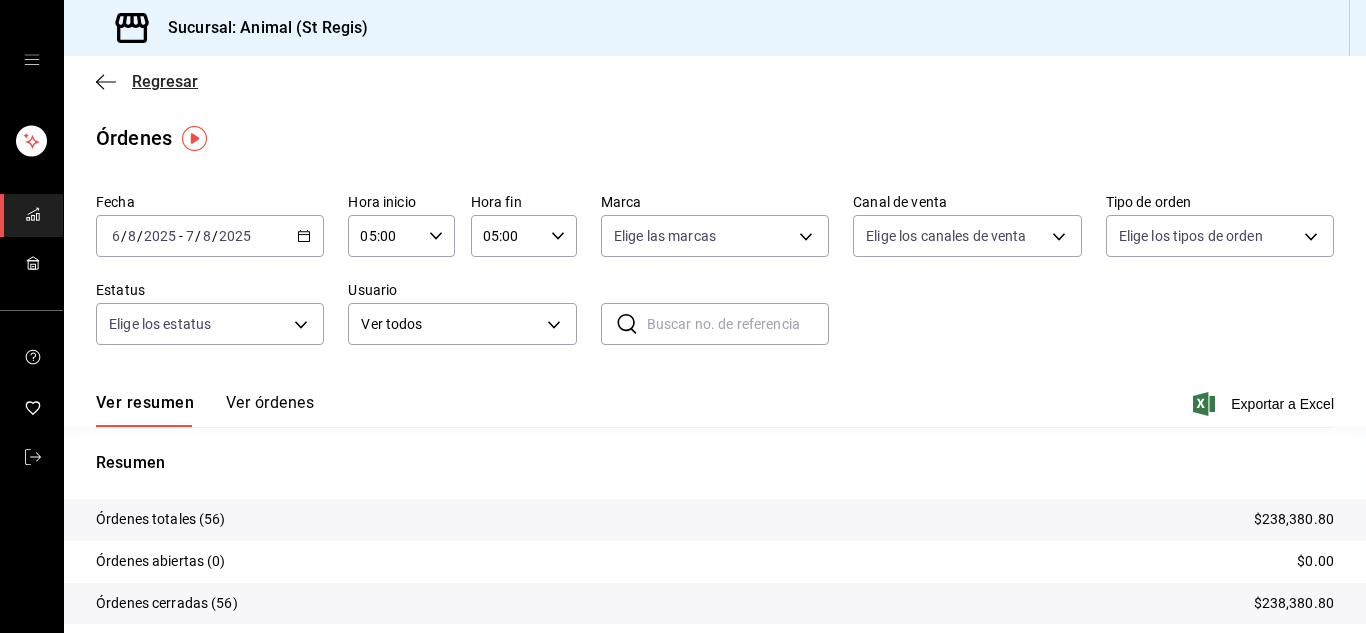 click 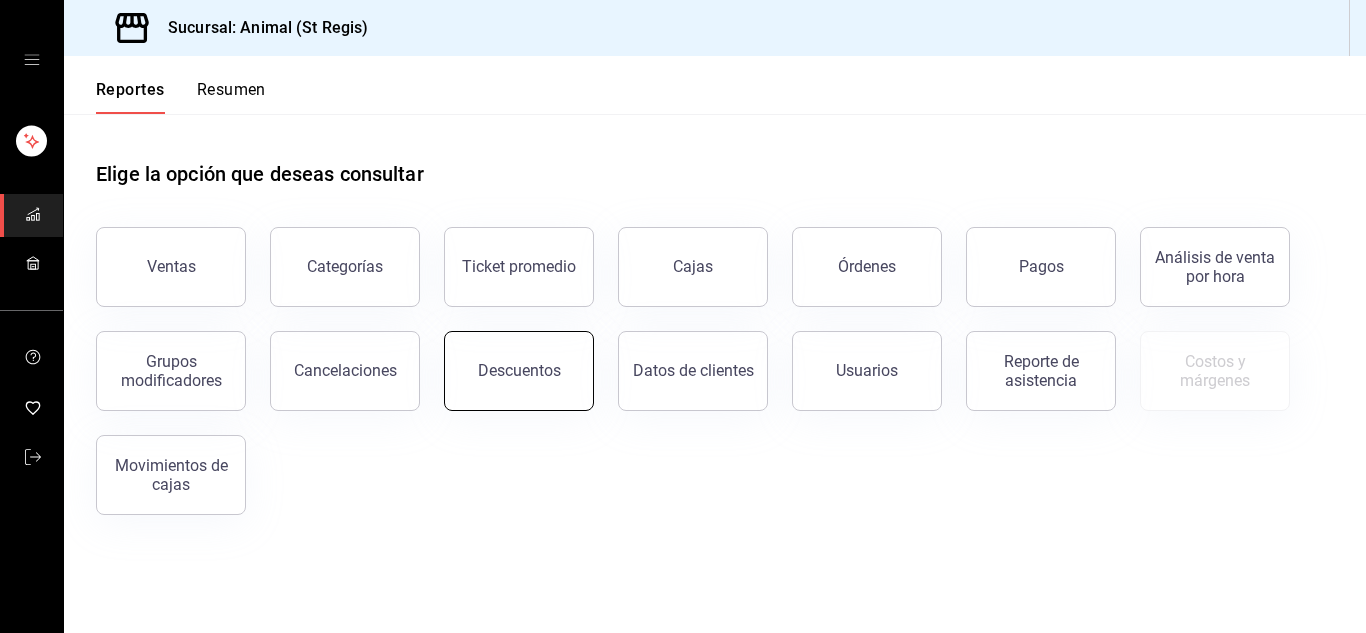 click on "Descuentos" at bounding box center [519, 371] 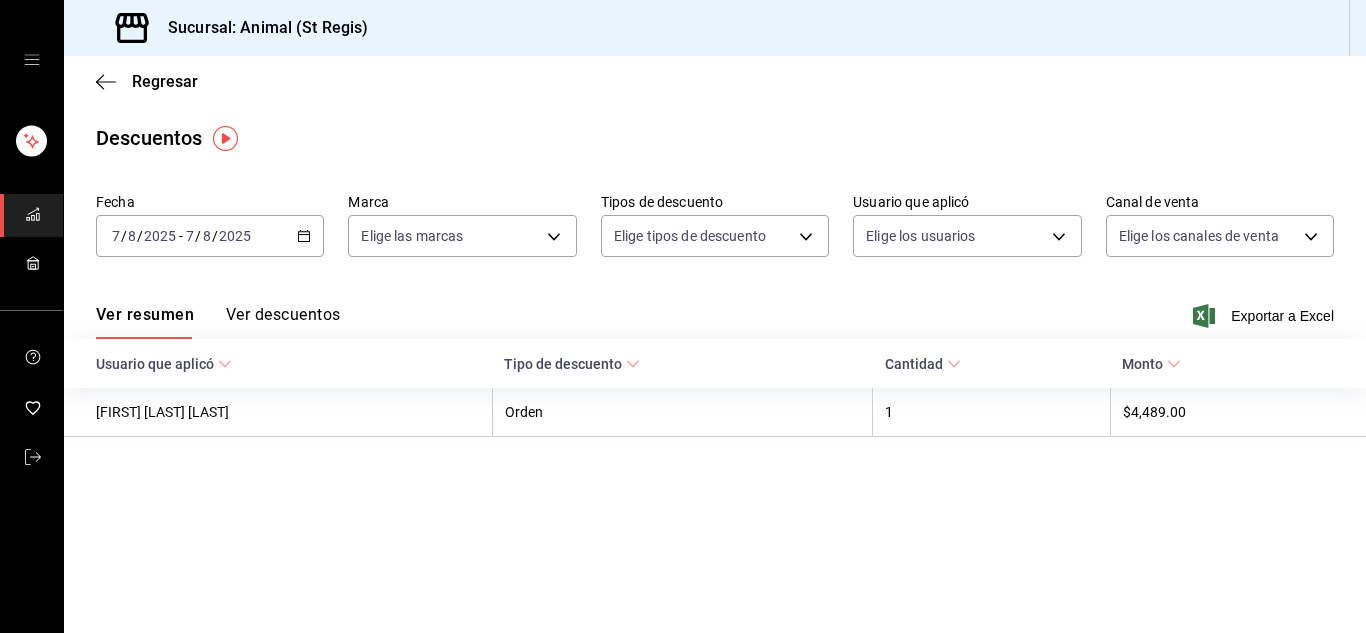 click 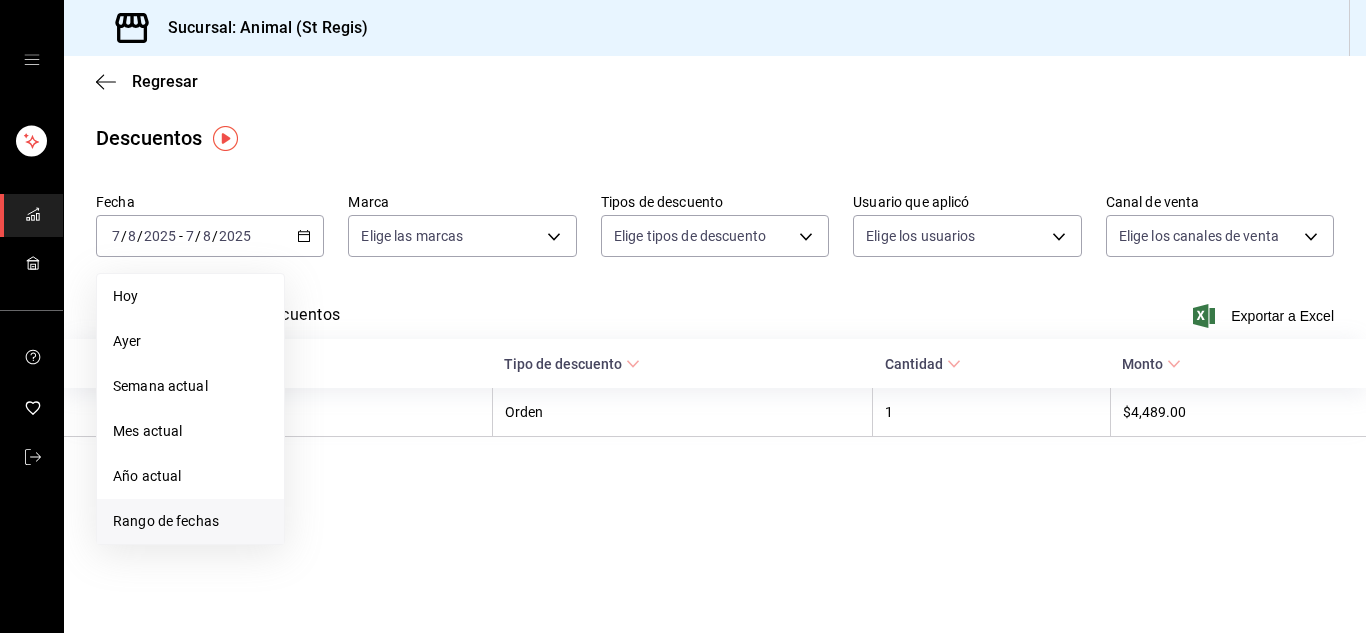 click on "Rango de fechas" at bounding box center [190, 521] 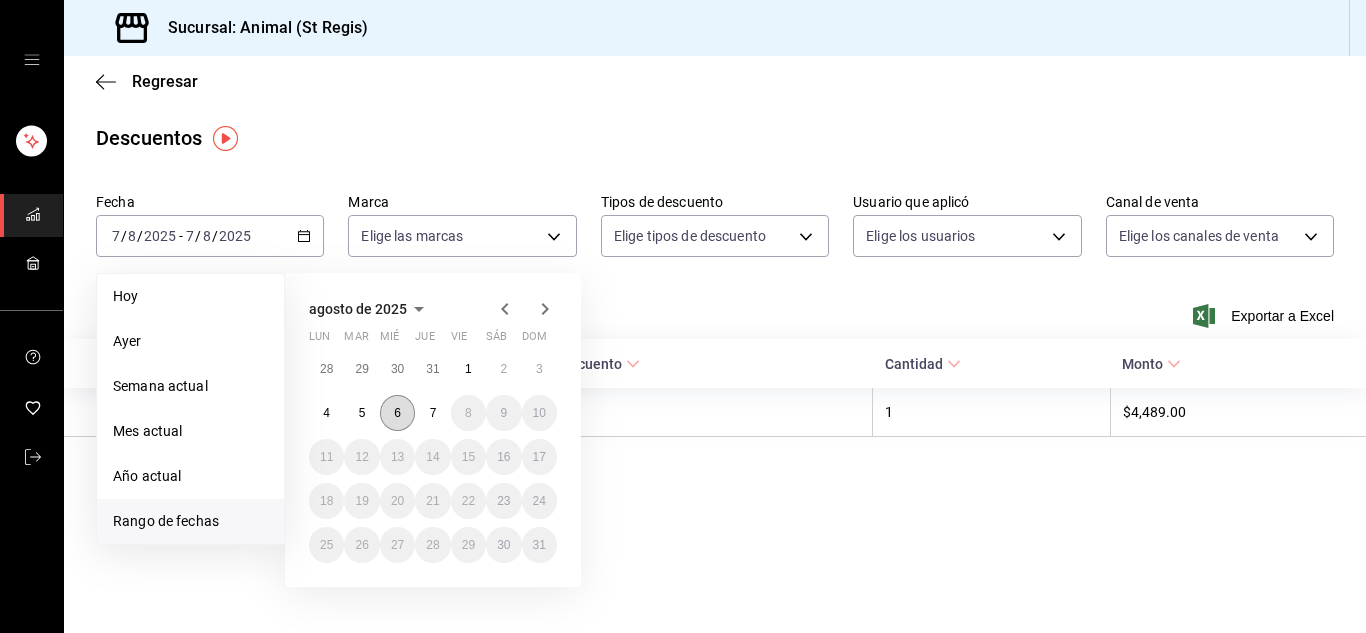 click on "6" at bounding box center [397, 413] 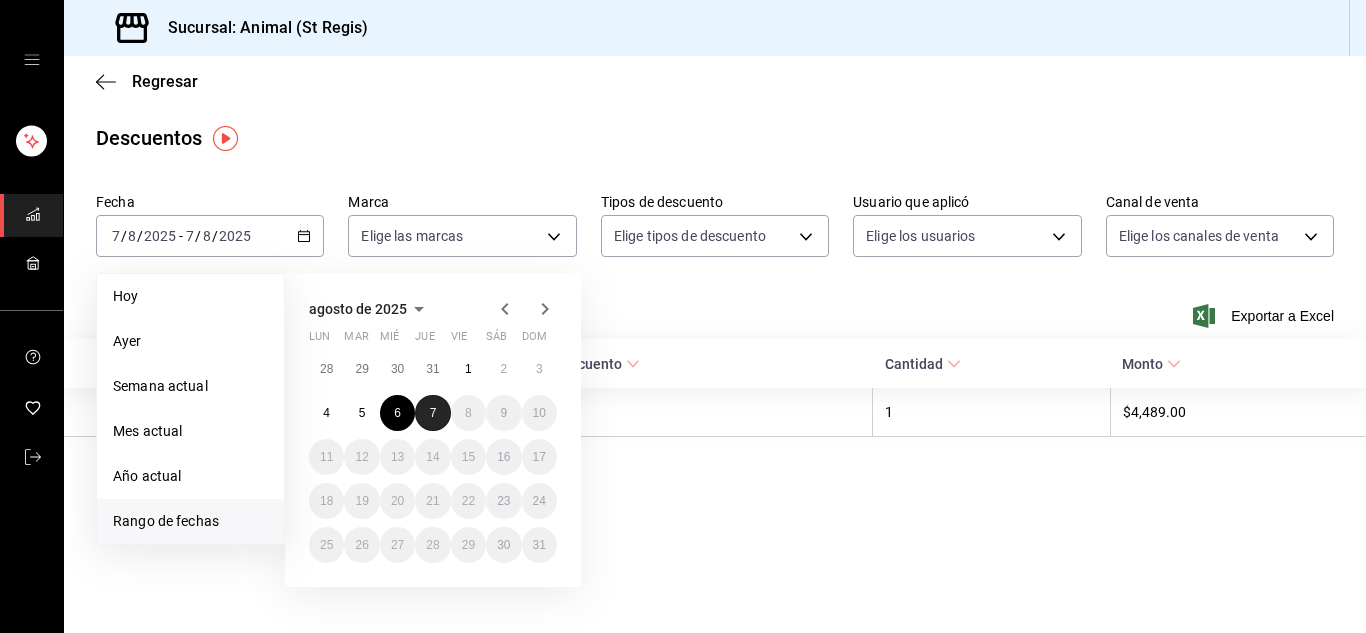 click on "7" at bounding box center [433, 413] 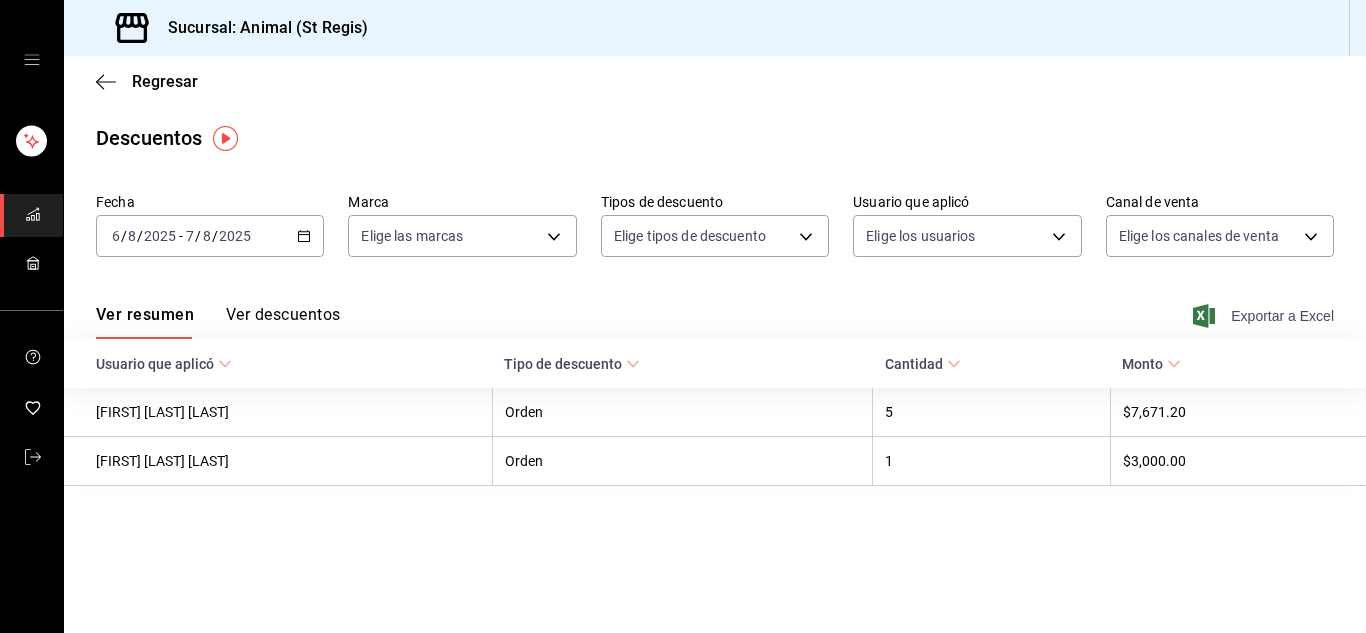 click on "Exportar a Excel" at bounding box center (1265, 316) 